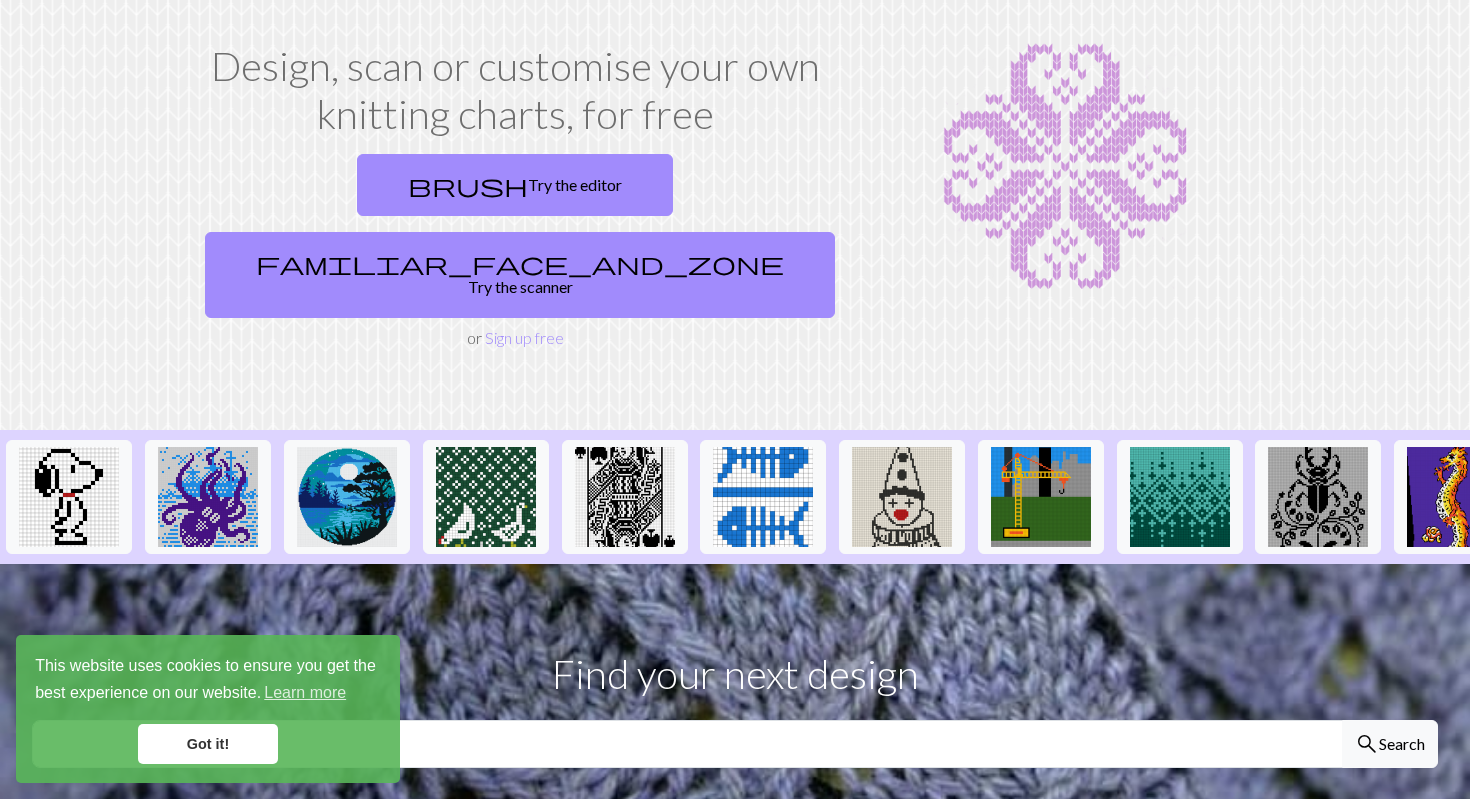 scroll, scrollTop: 128, scrollLeft: 0, axis: vertical 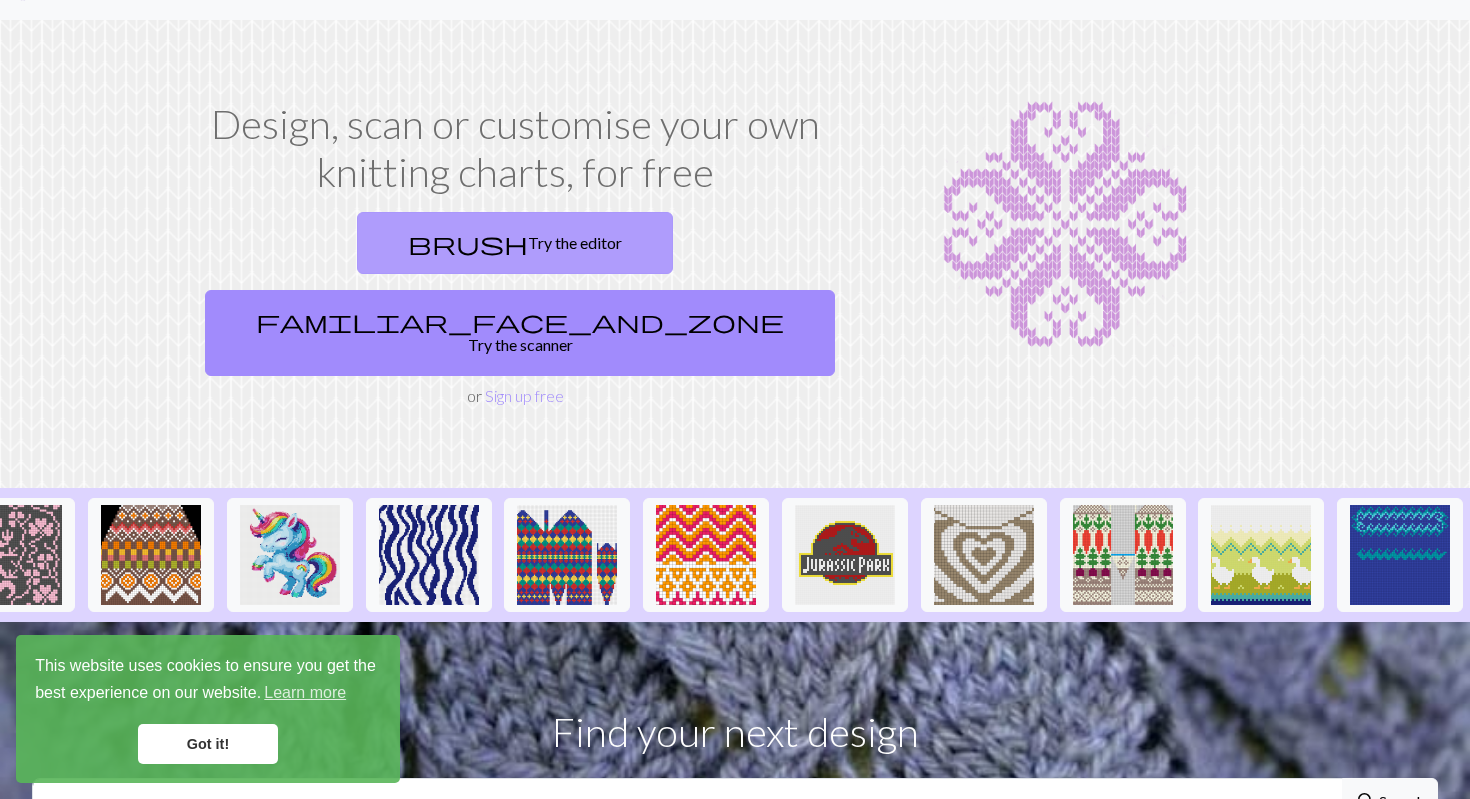 click on "brush" at bounding box center [468, 243] 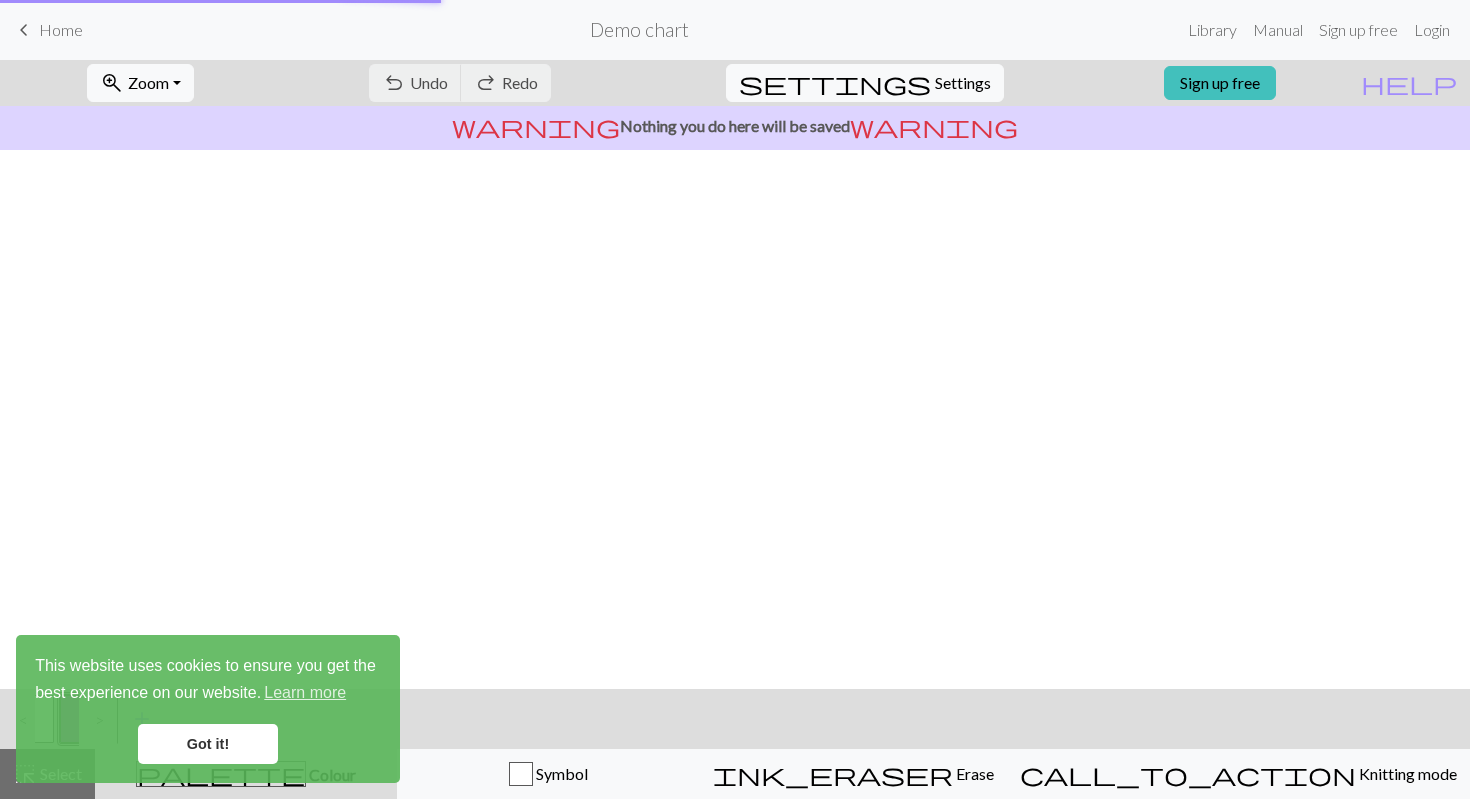 scroll, scrollTop: 0, scrollLeft: 0, axis: both 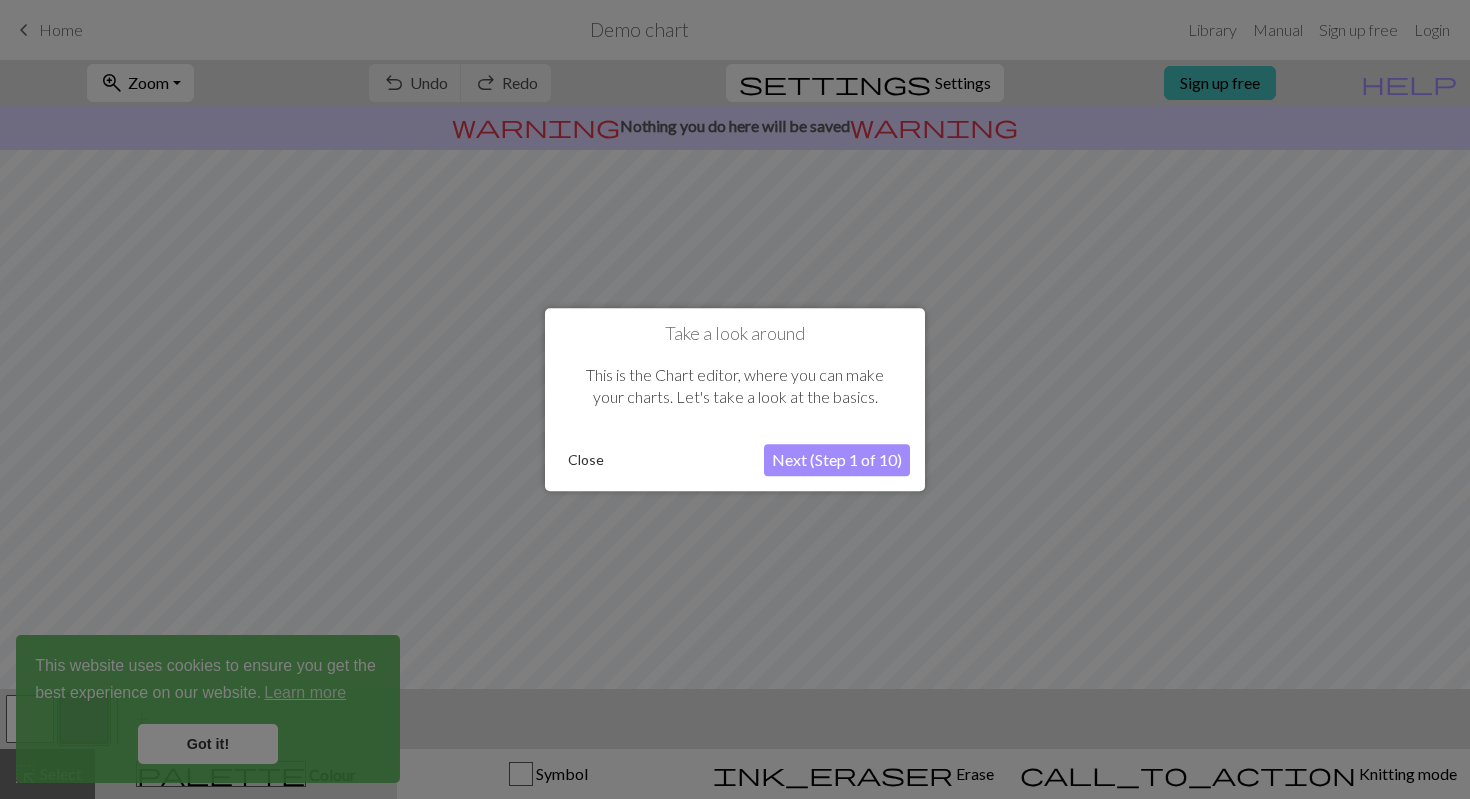 click on "Next (Step 1 of 10)" at bounding box center [837, 460] 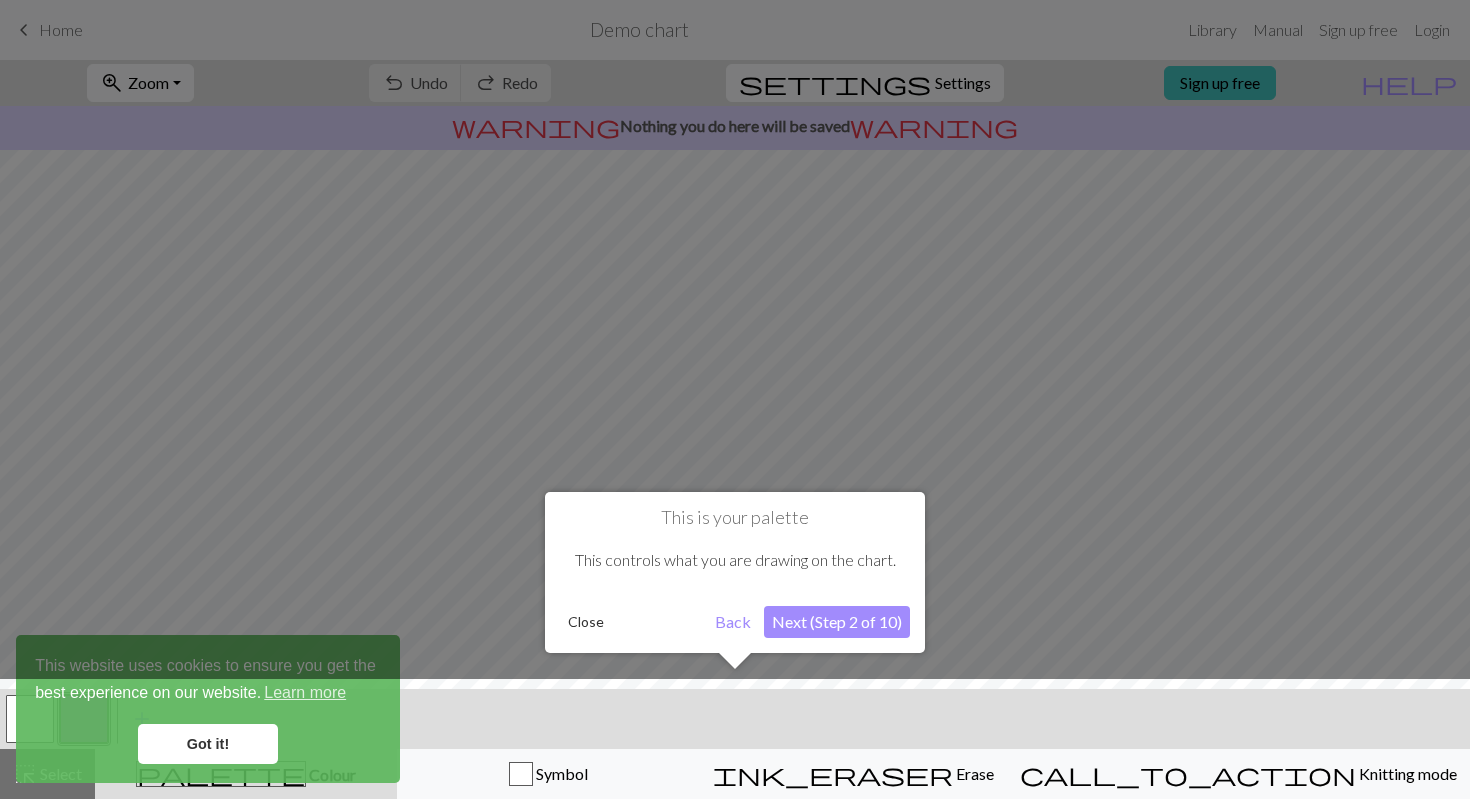 click on "Next (Step 2 of 10)" at bounding box center (837, 622) 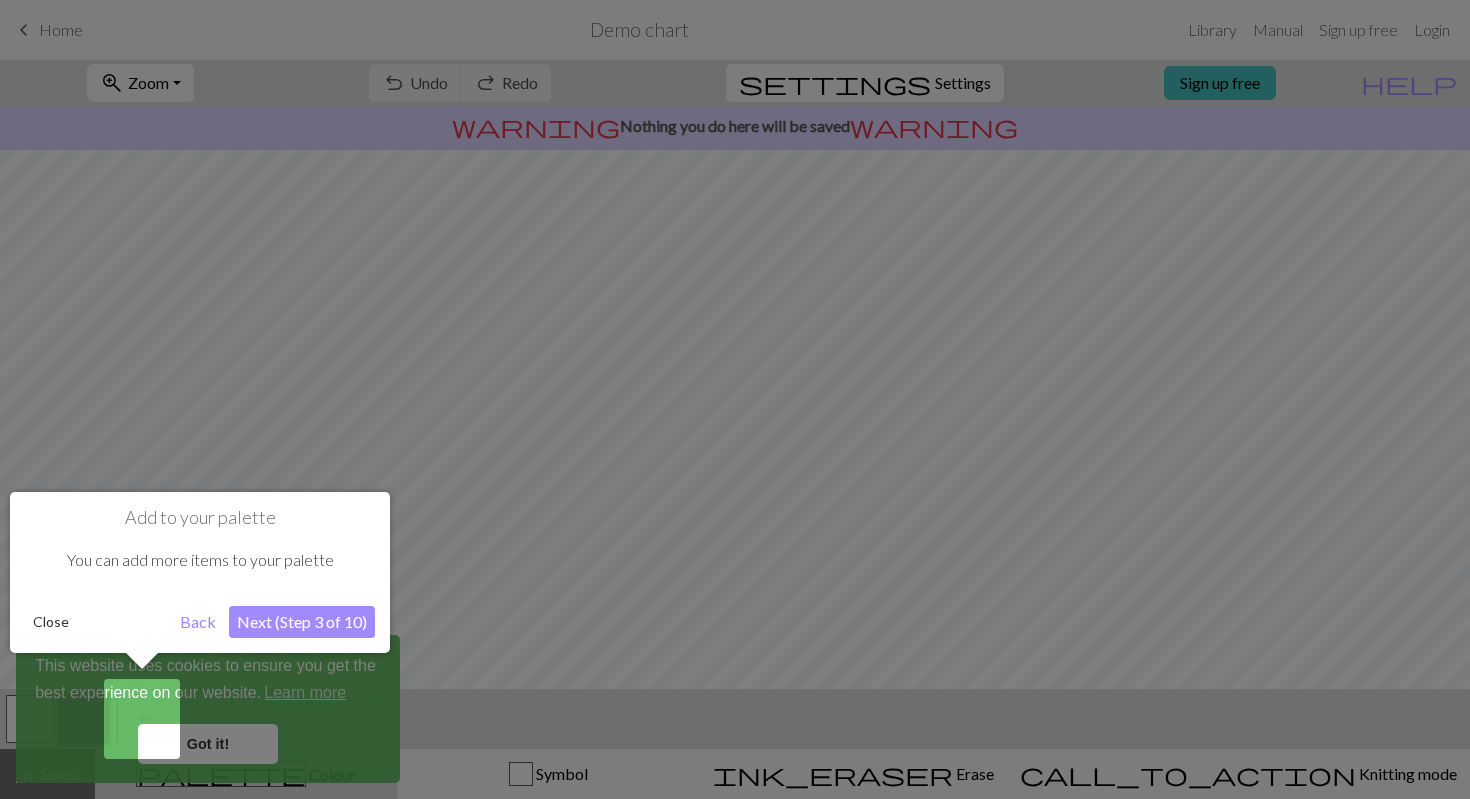 click on "Next (Step 3 of 10)" at bounding box center (302, 622) 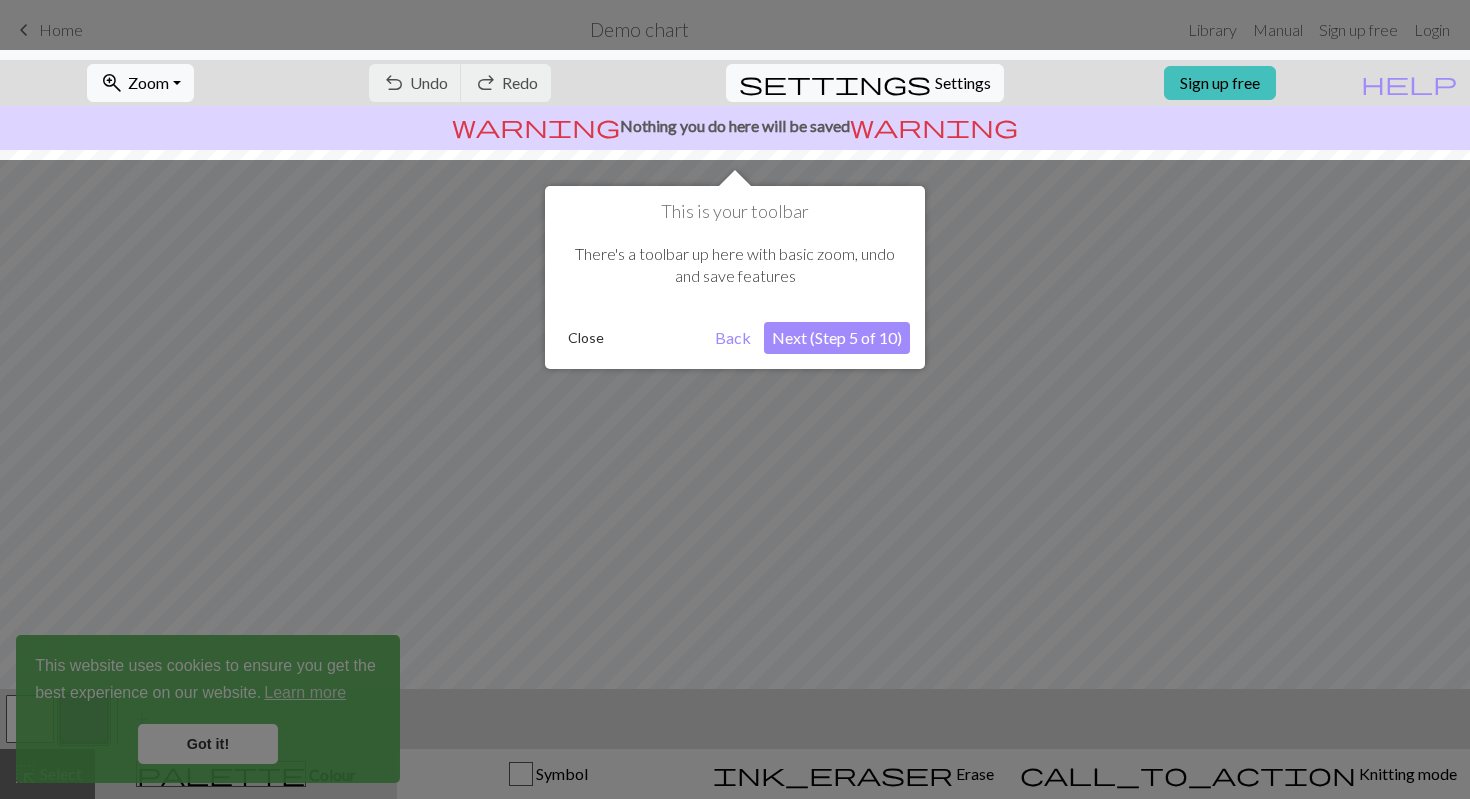 click on "Next (Step 5 of 10)" at bounding box center (837, 338) 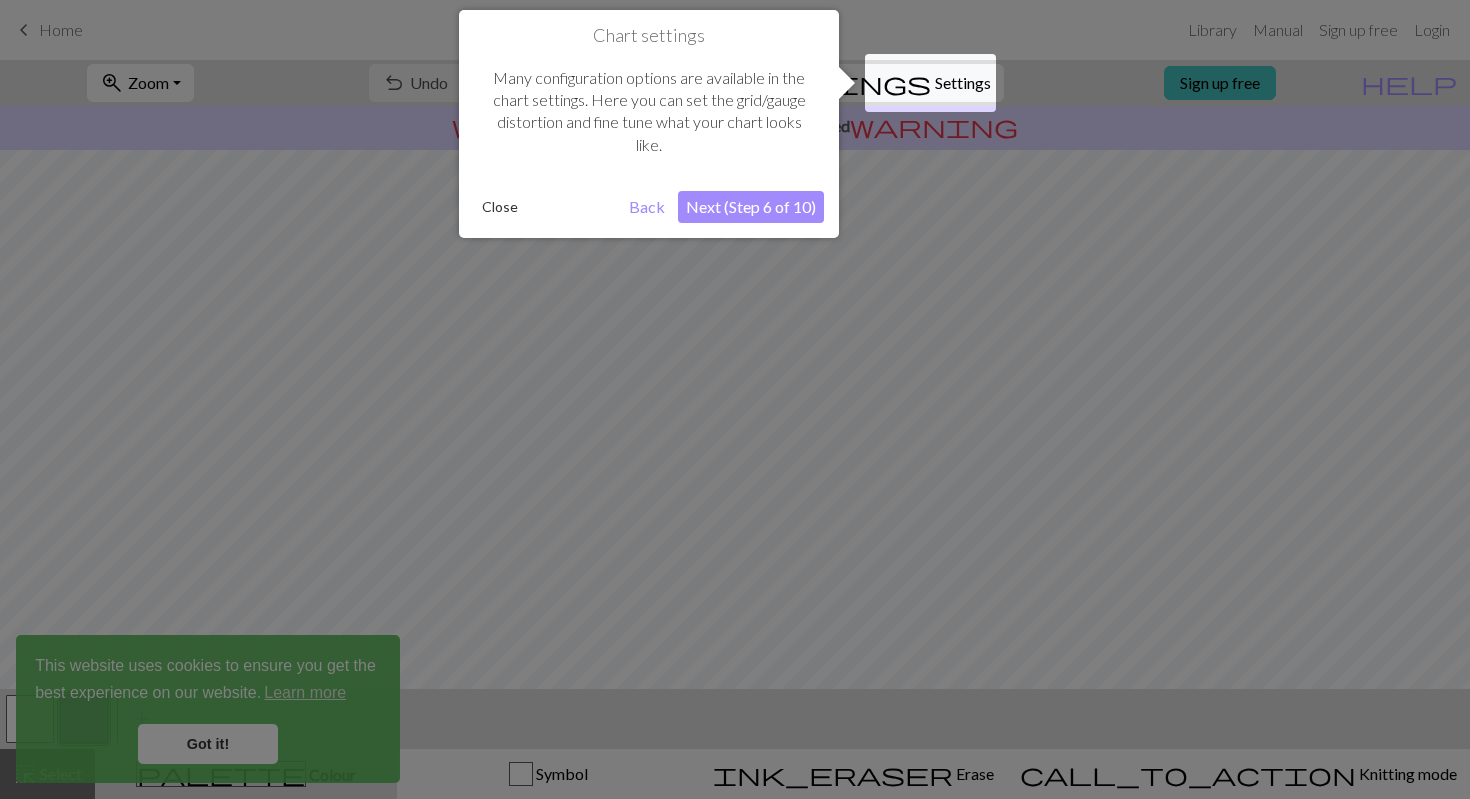 click on "Next (Step 6 of 10)" at bounding box center (751, 207) 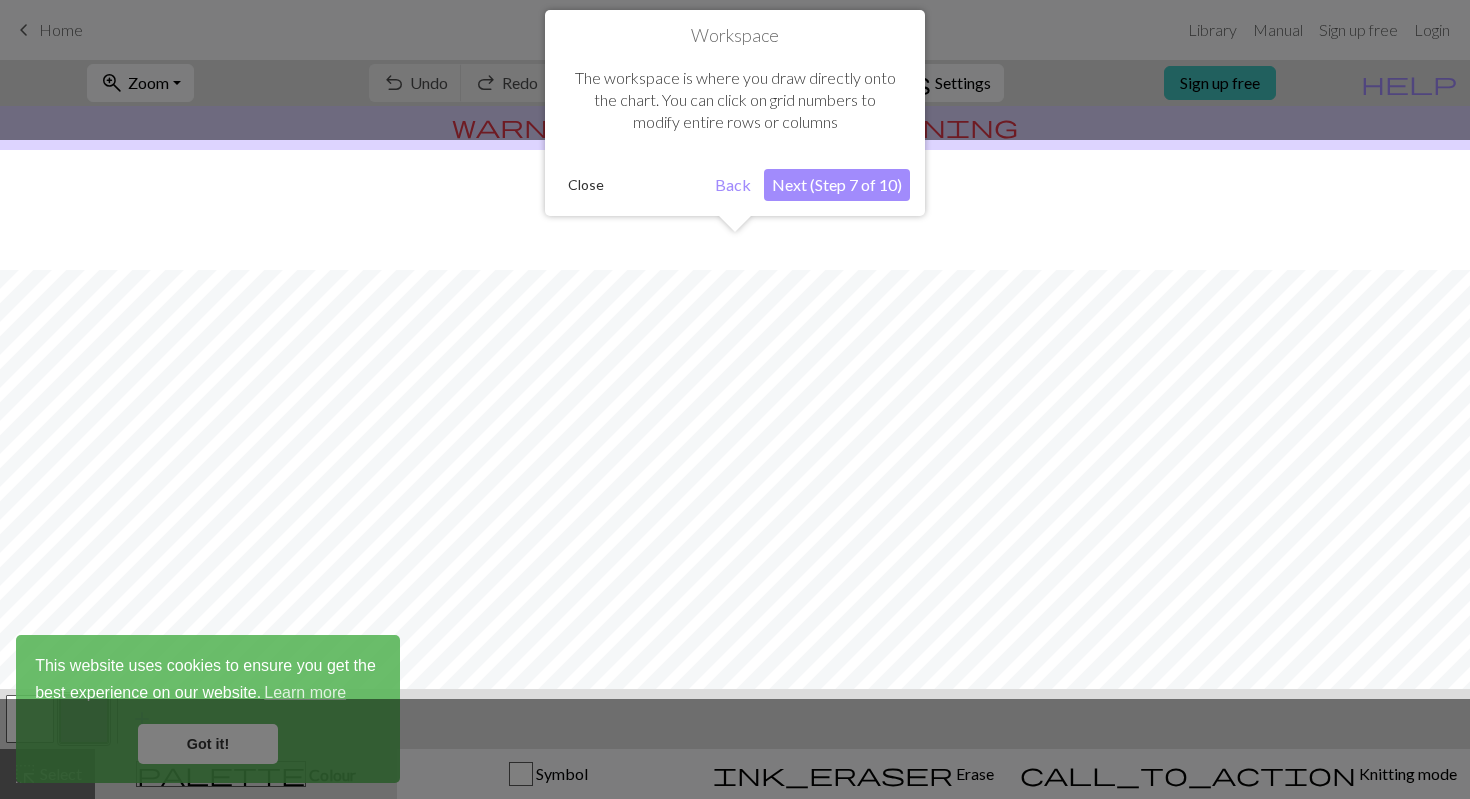 scroll, scrollTop: 120, scrollLeft: 0, axis: vertical 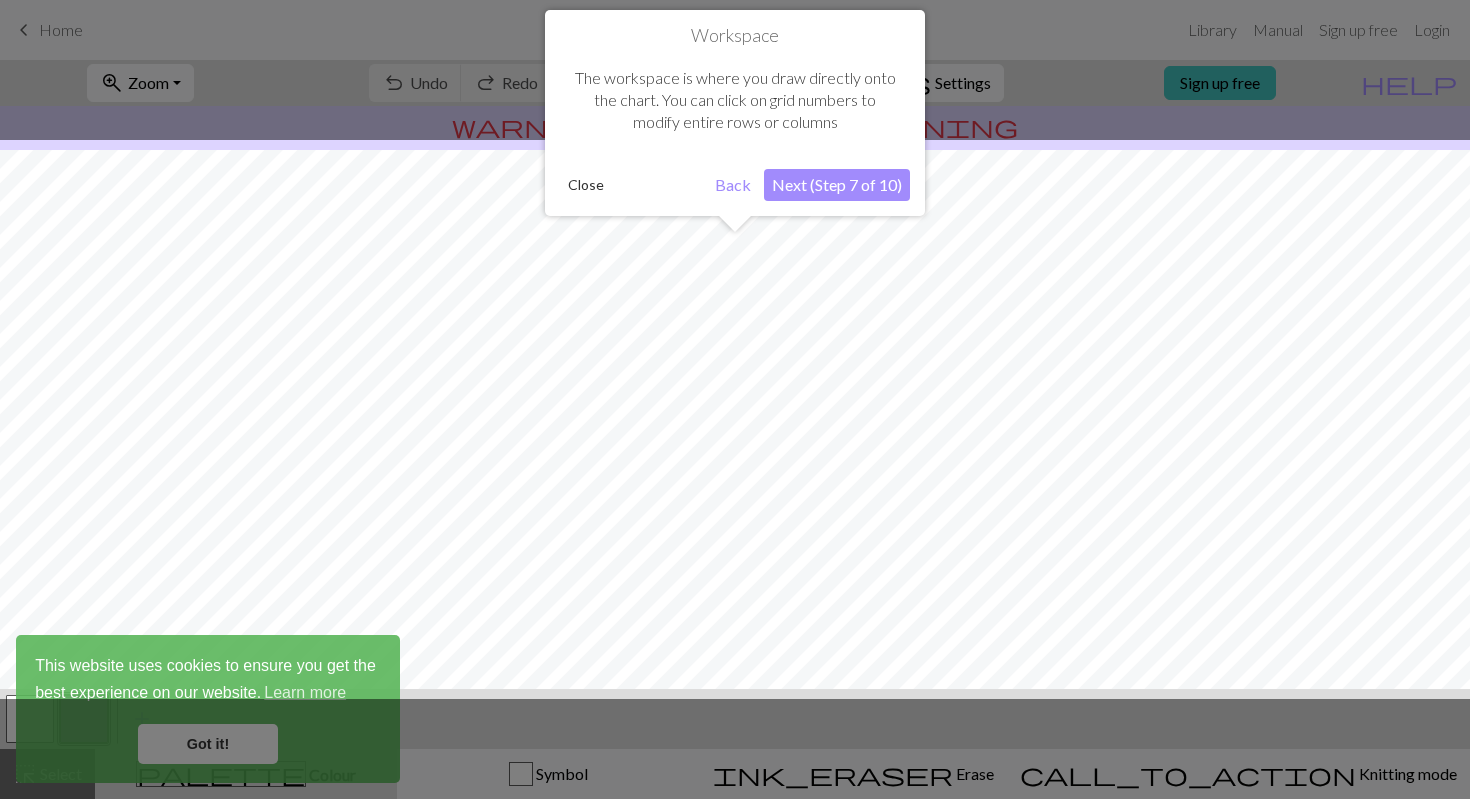 click on "Next (Step 7 of 10)" at bounding box center (837, 185) 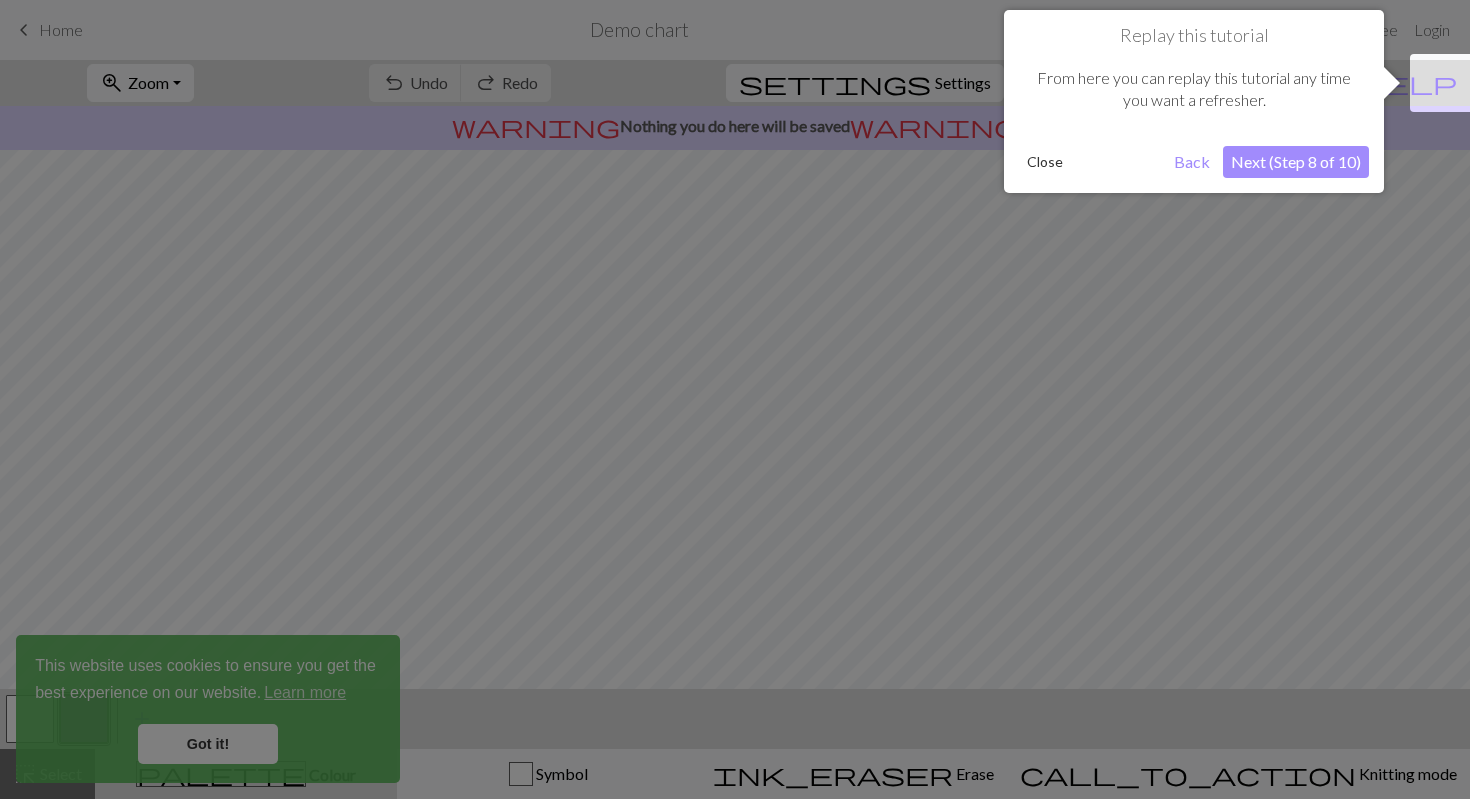 click on "Next (Step 8 of 10)" at bounding box center (1296, 162) 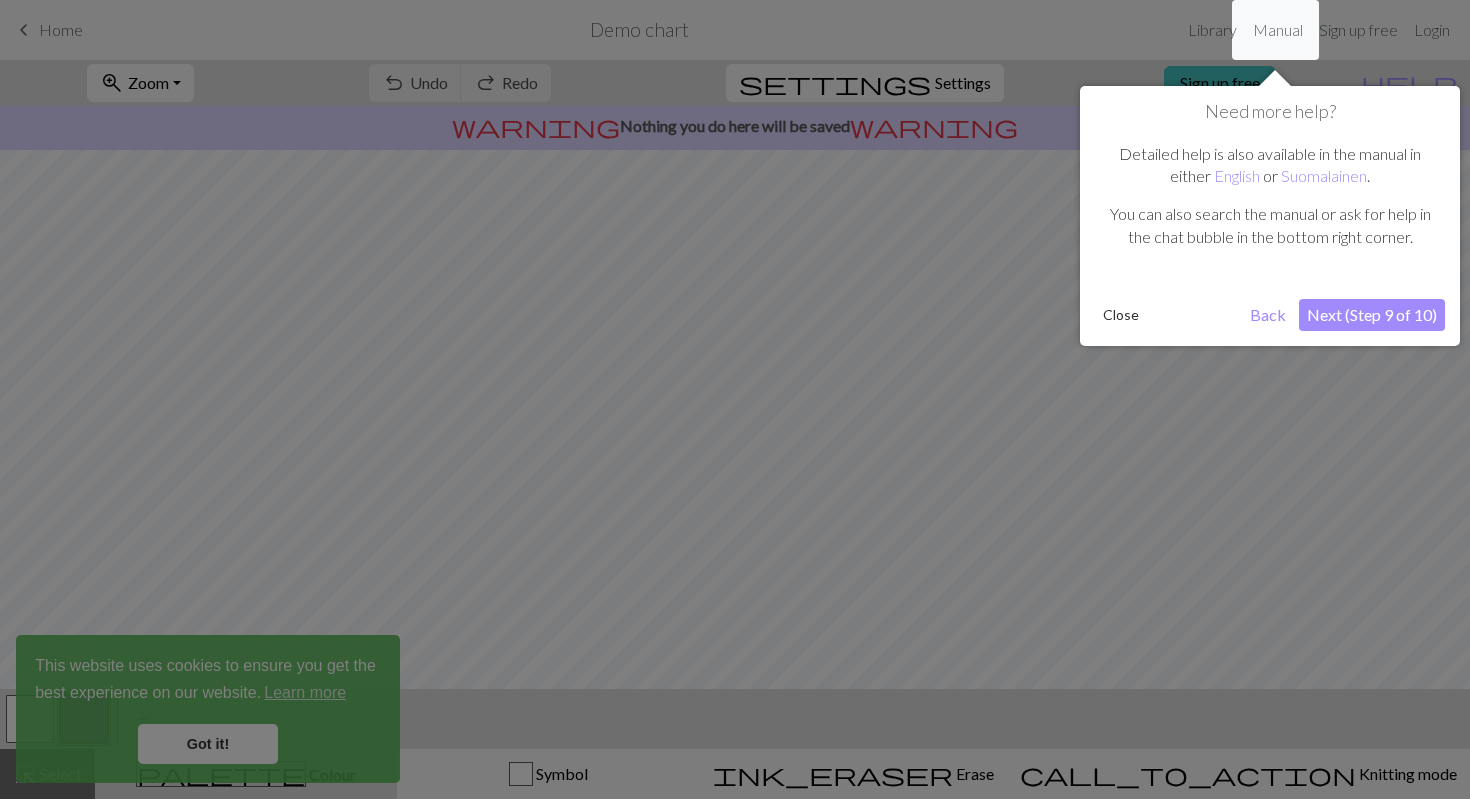 click on "Next (Step 9 of 10)" at bounding box center [1372, 315] 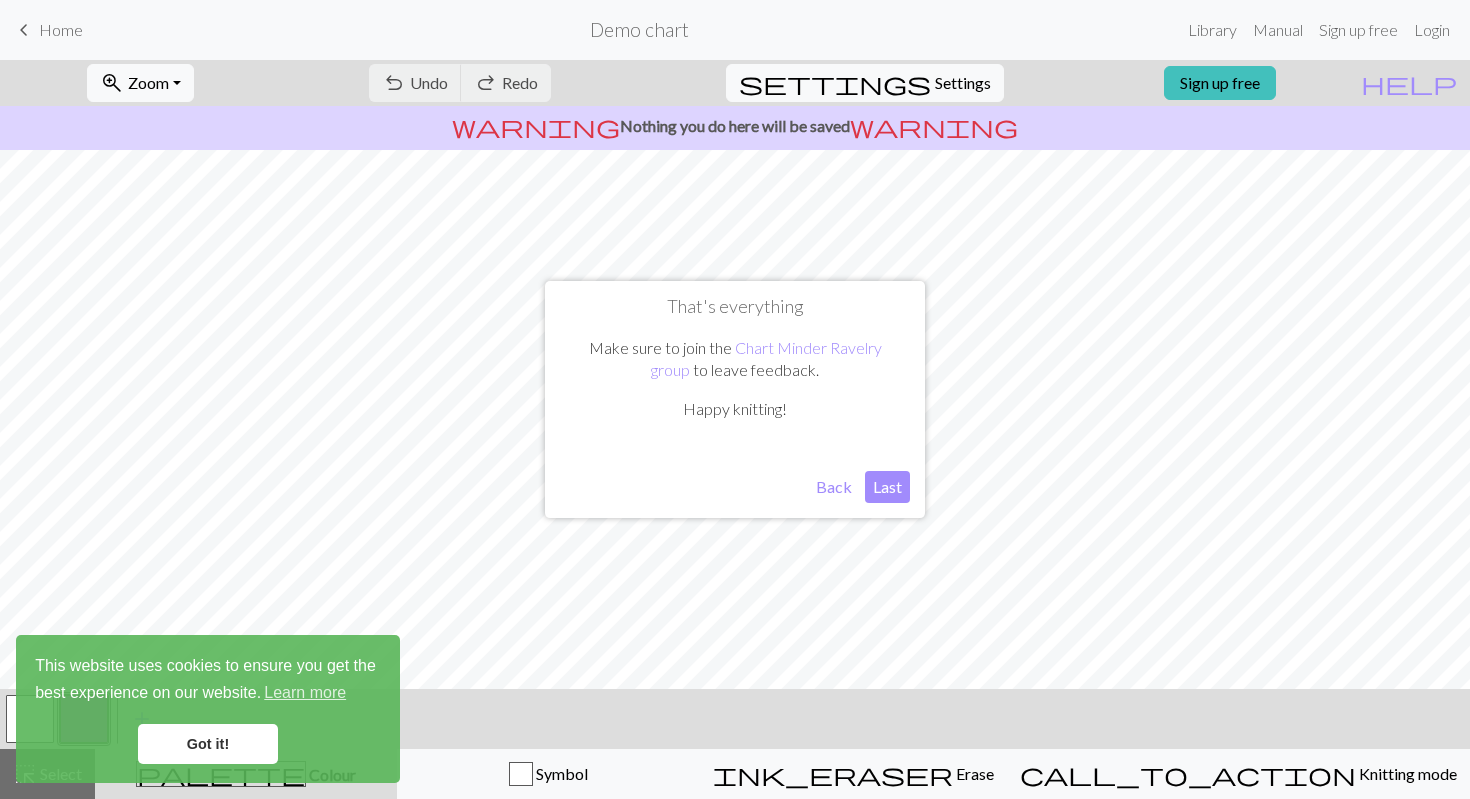 click on "Last" at bounding box center (887, 487) 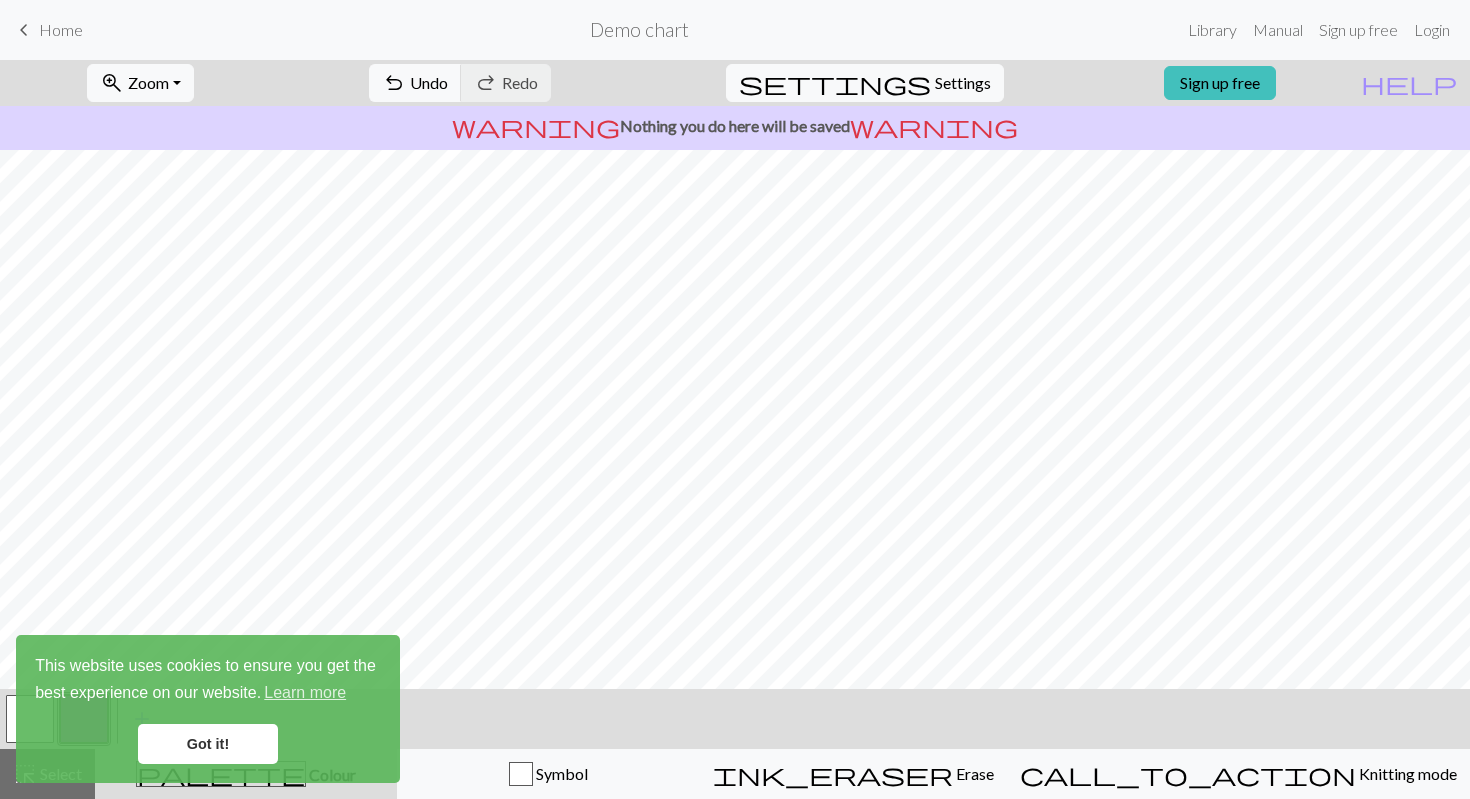 click on "Got it!" at bounding box center [208, 744] 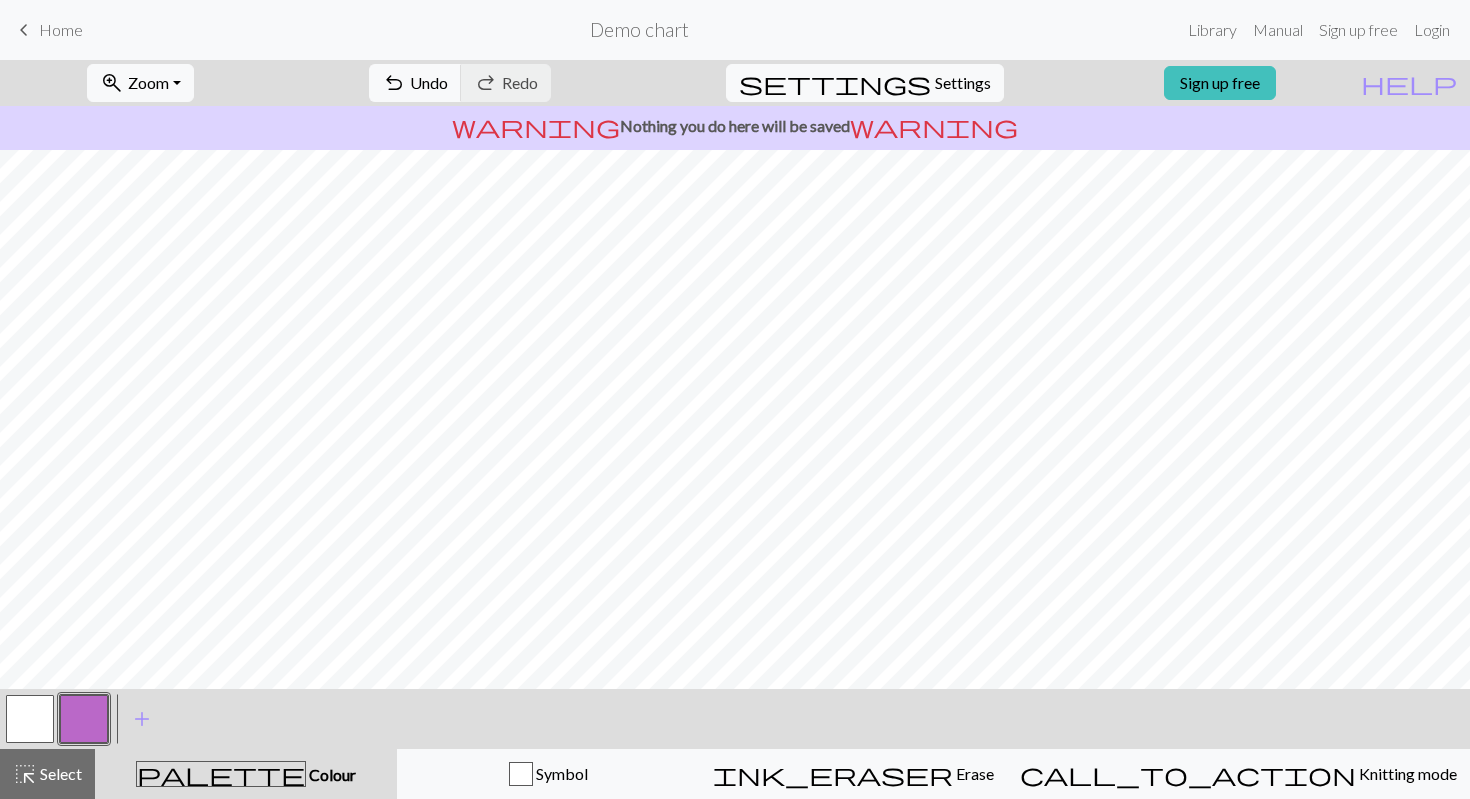 click at bounding box center [30, 719] 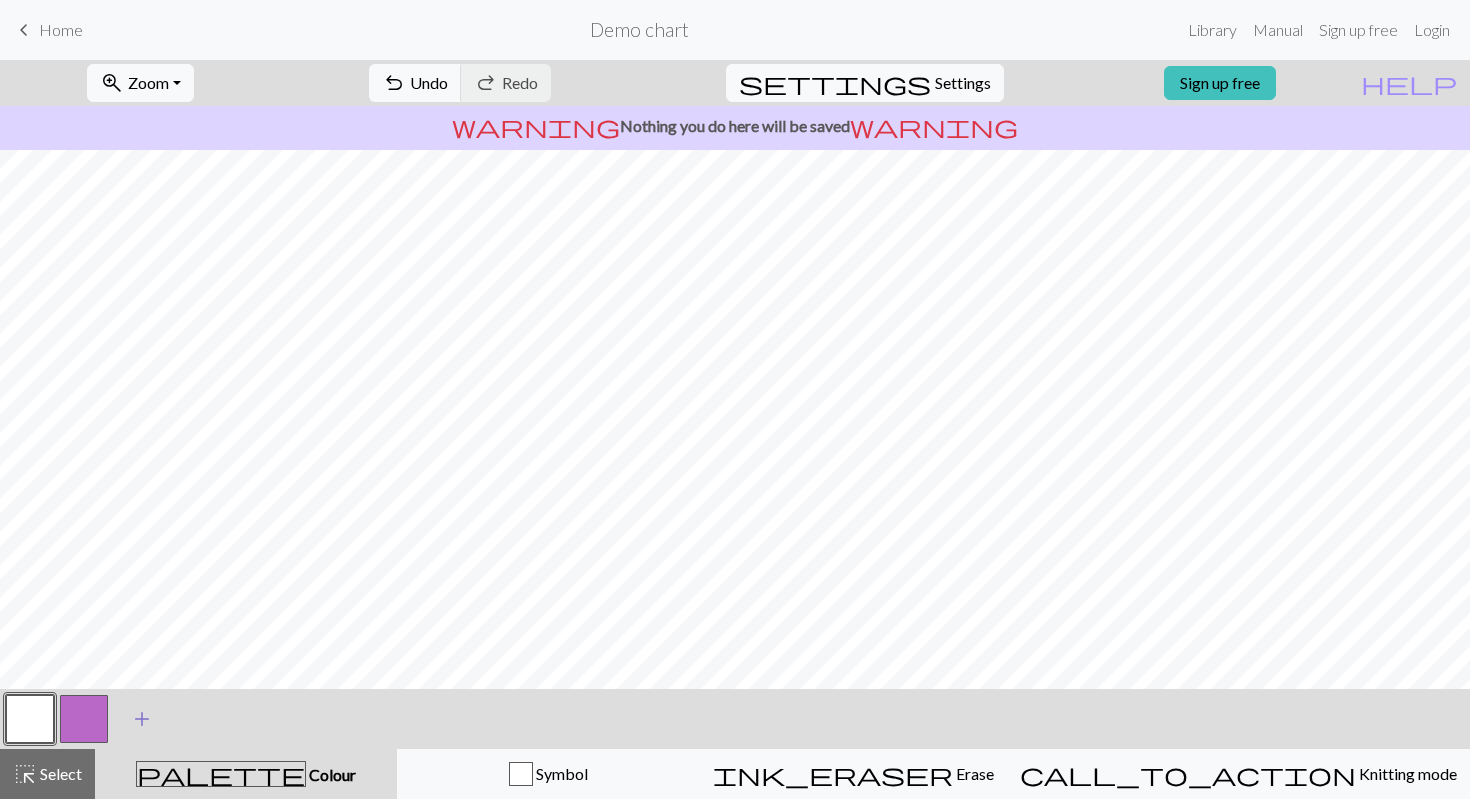 scroll, scrollTop: 191, scrollLeft: 0, axis: vertical 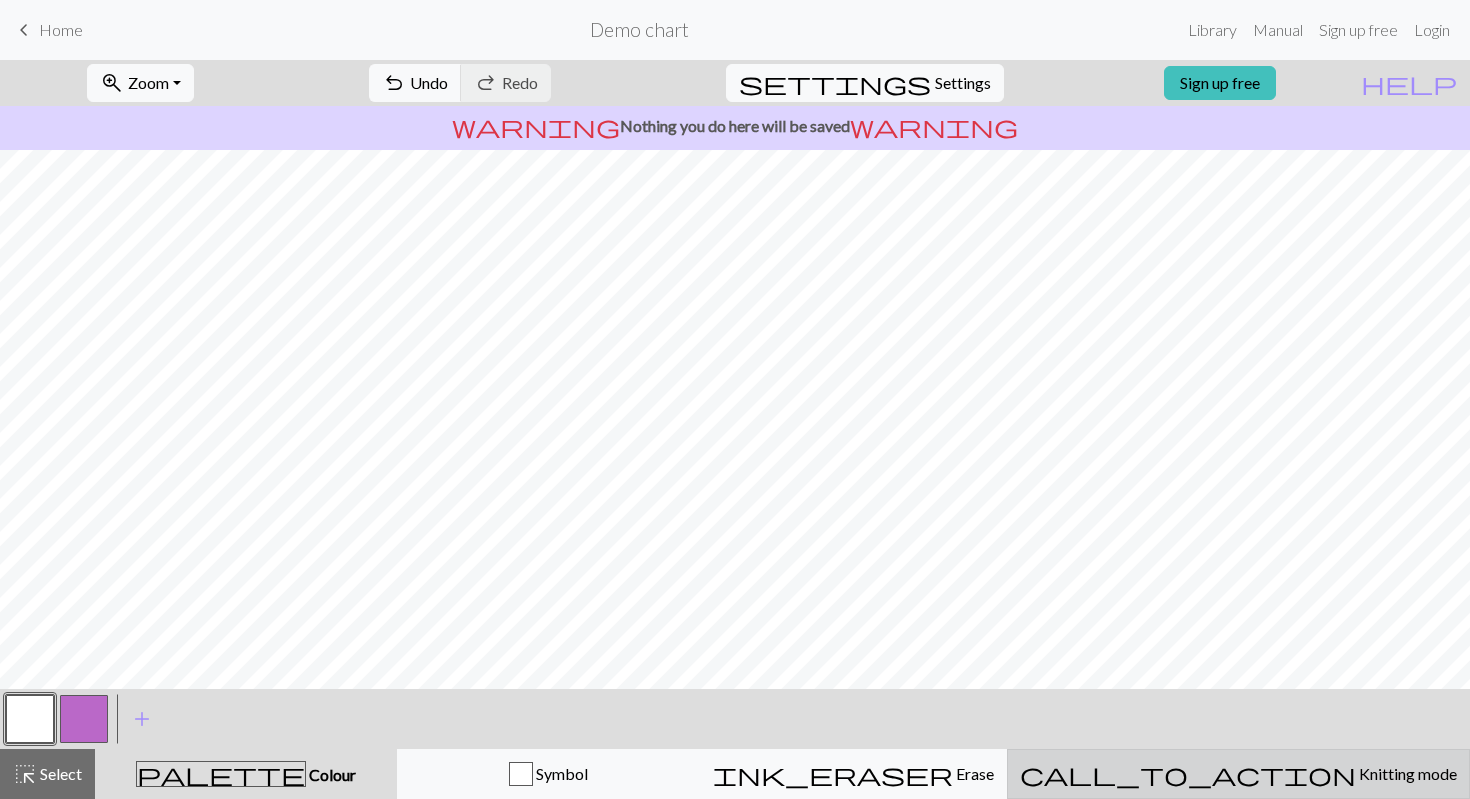 click on "Knitting mode" at bounding box center (1406, 773) 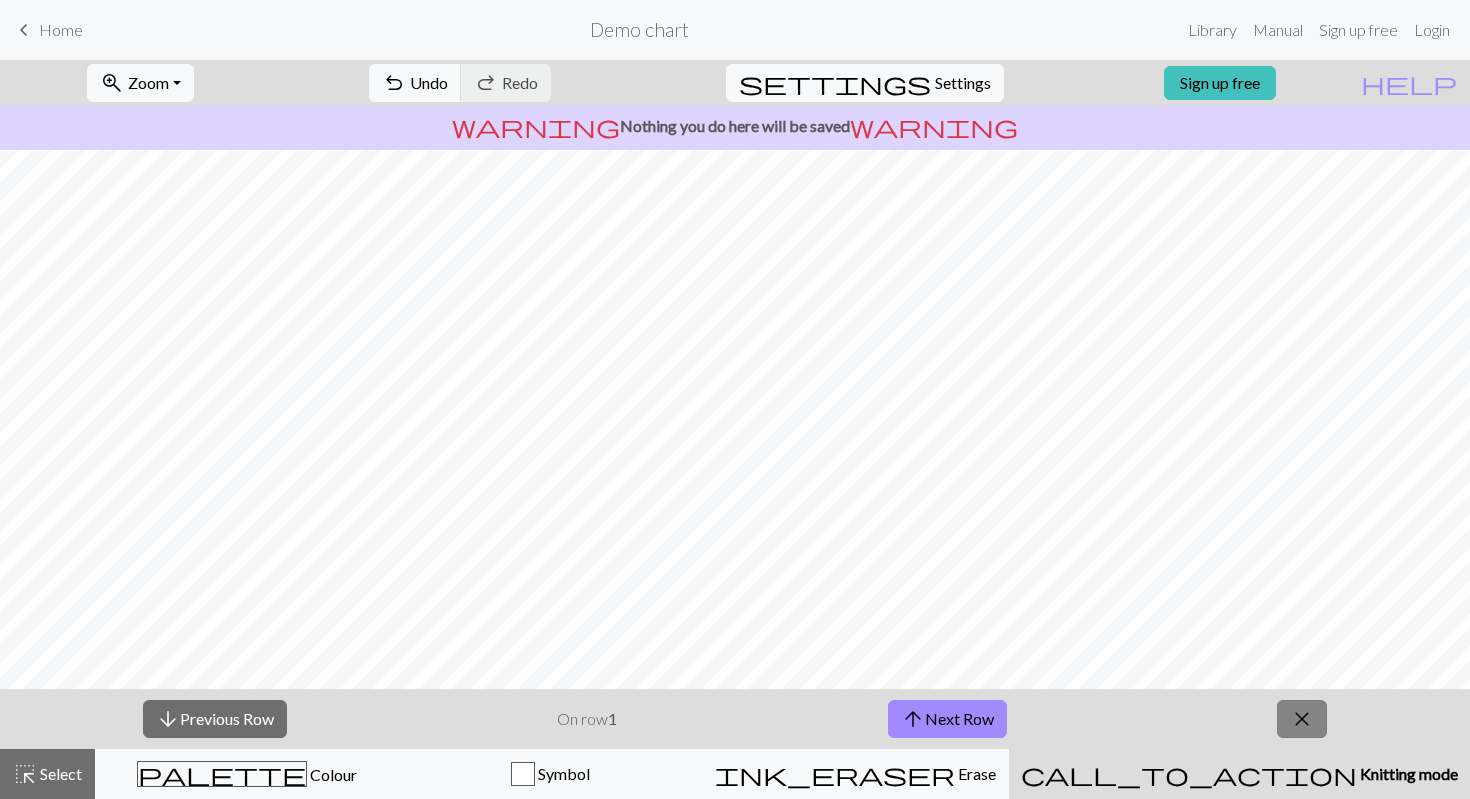 click on "close" at bounding box center (1302, 719) 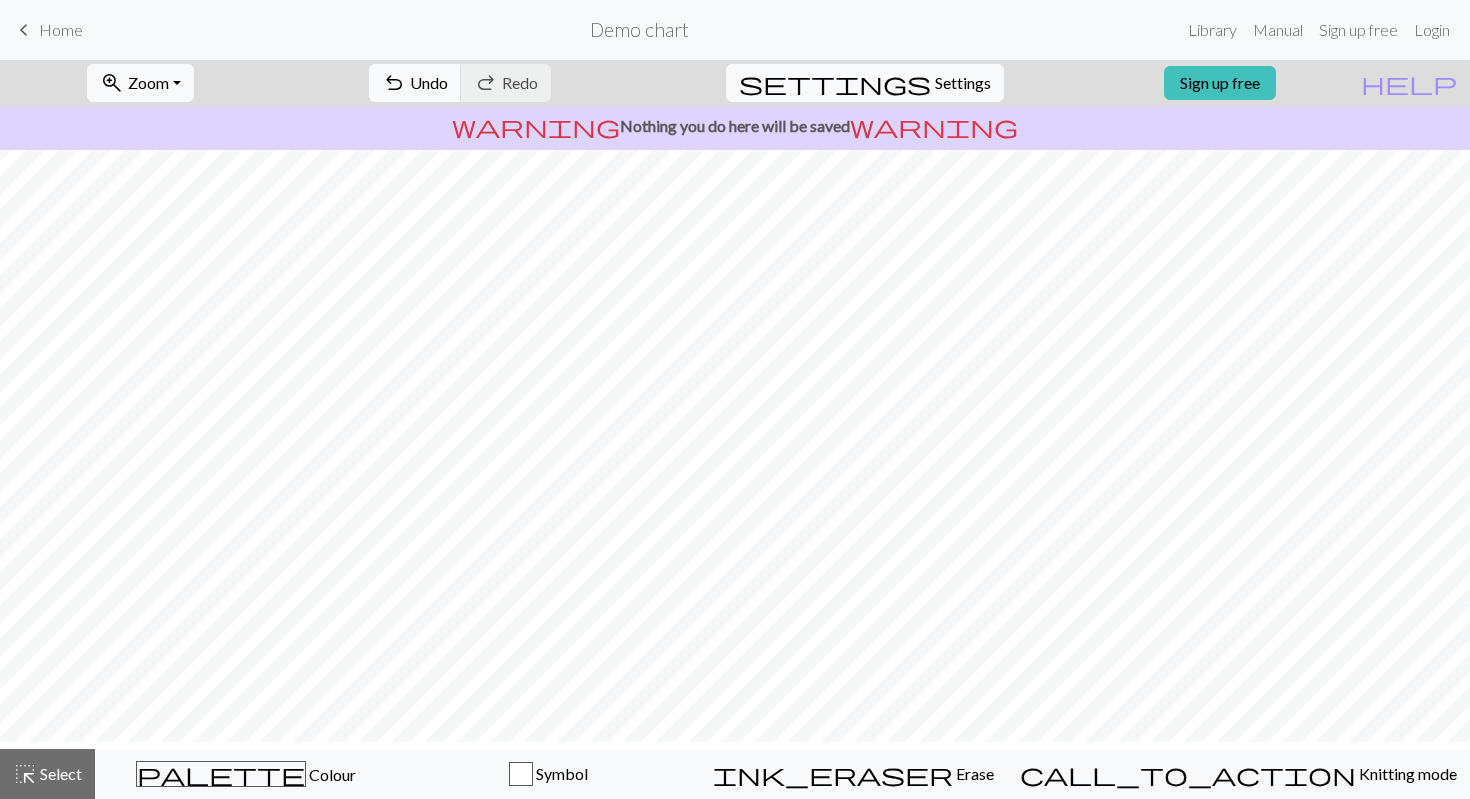 scroll, scrollTop: 0, scrollLeft: 0, axis: both 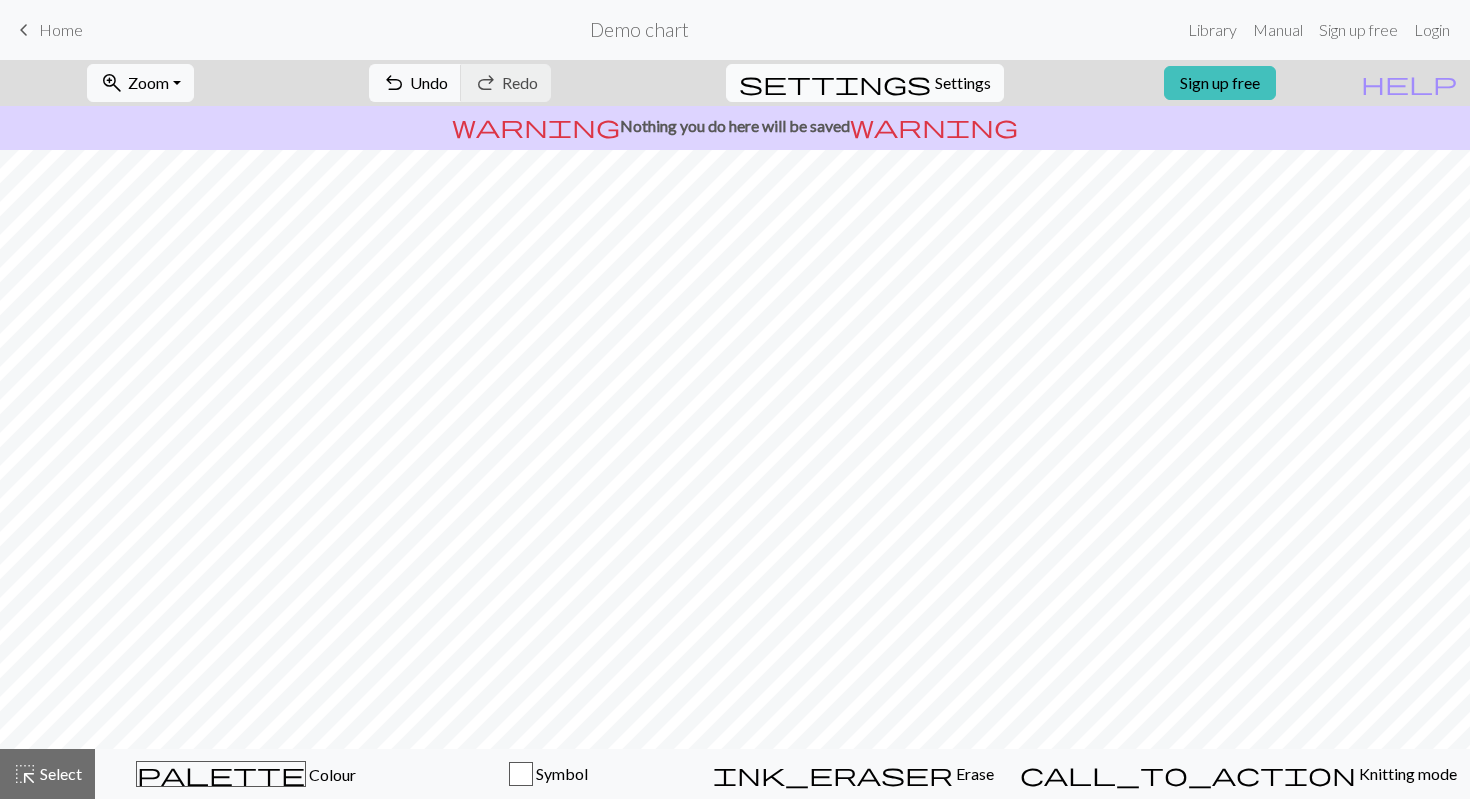 click on "settings  Settings" at bounding box center [865, 83] 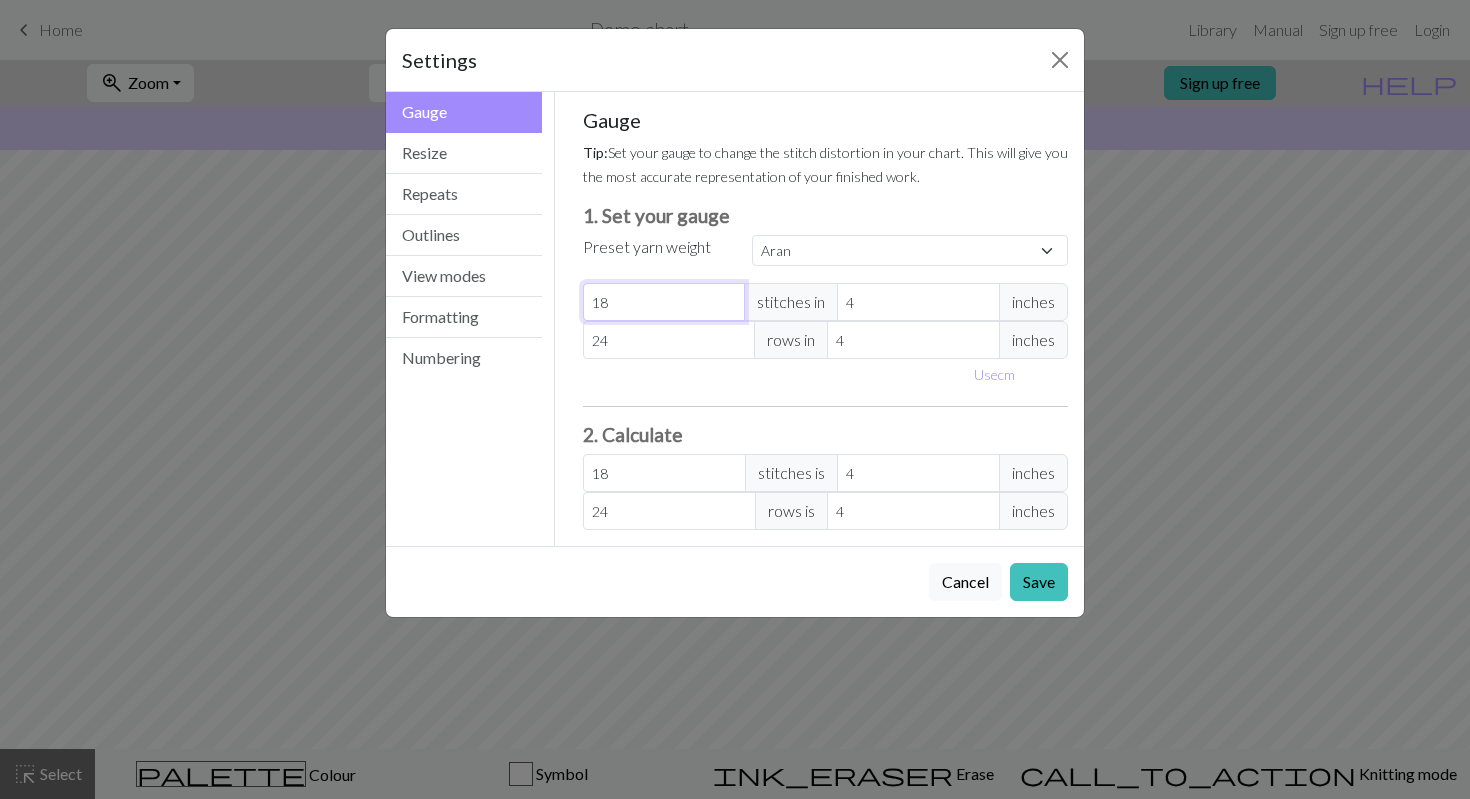 click on "18" at bounding box center (664, 302) 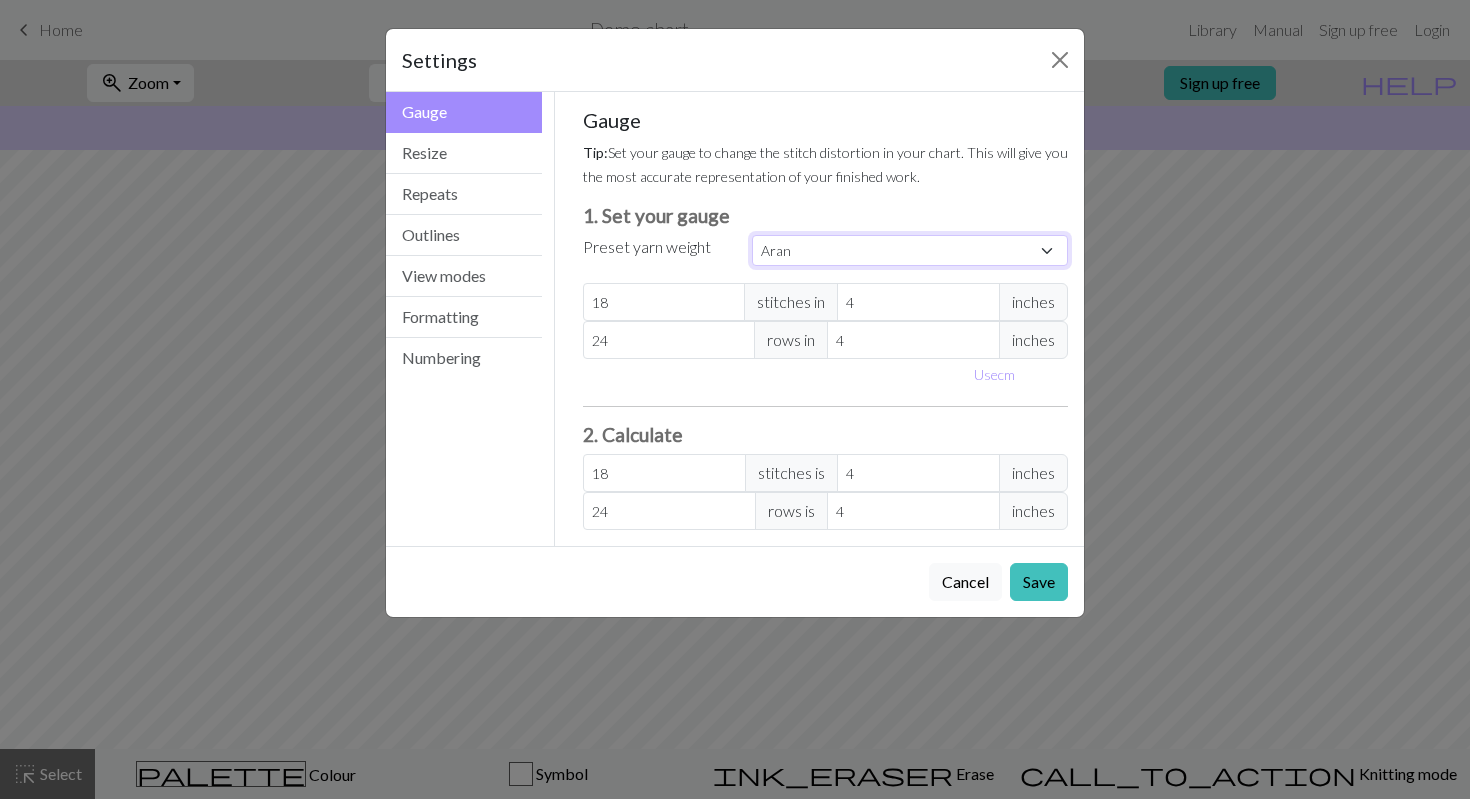 click on "Custom Square Lace Light Fingering Fingering Sport Double knit Worsted Aran Bulky Super Bulky" at bounding box center [910, 250] 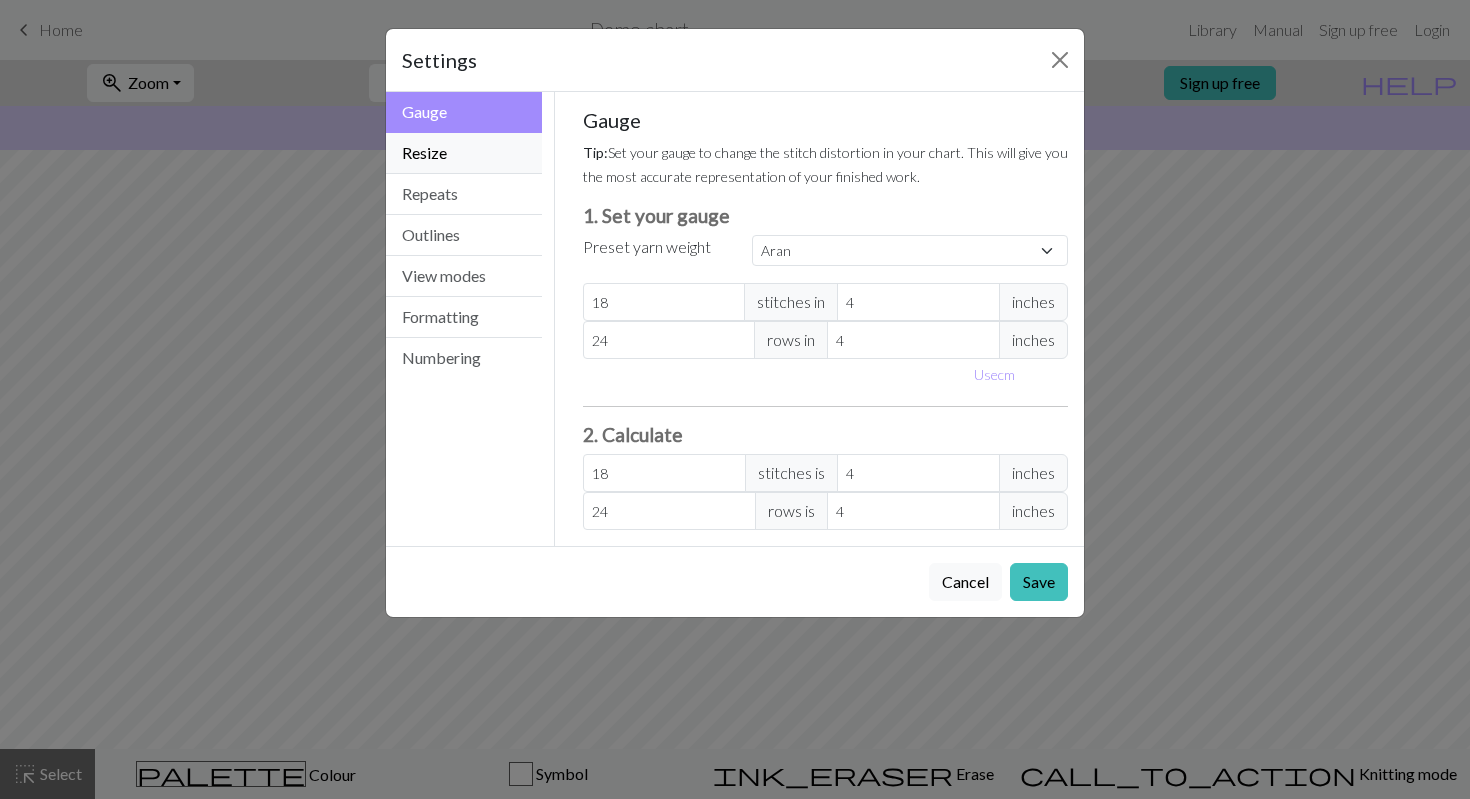 click on "Resize" at bounding box center [464, 153] 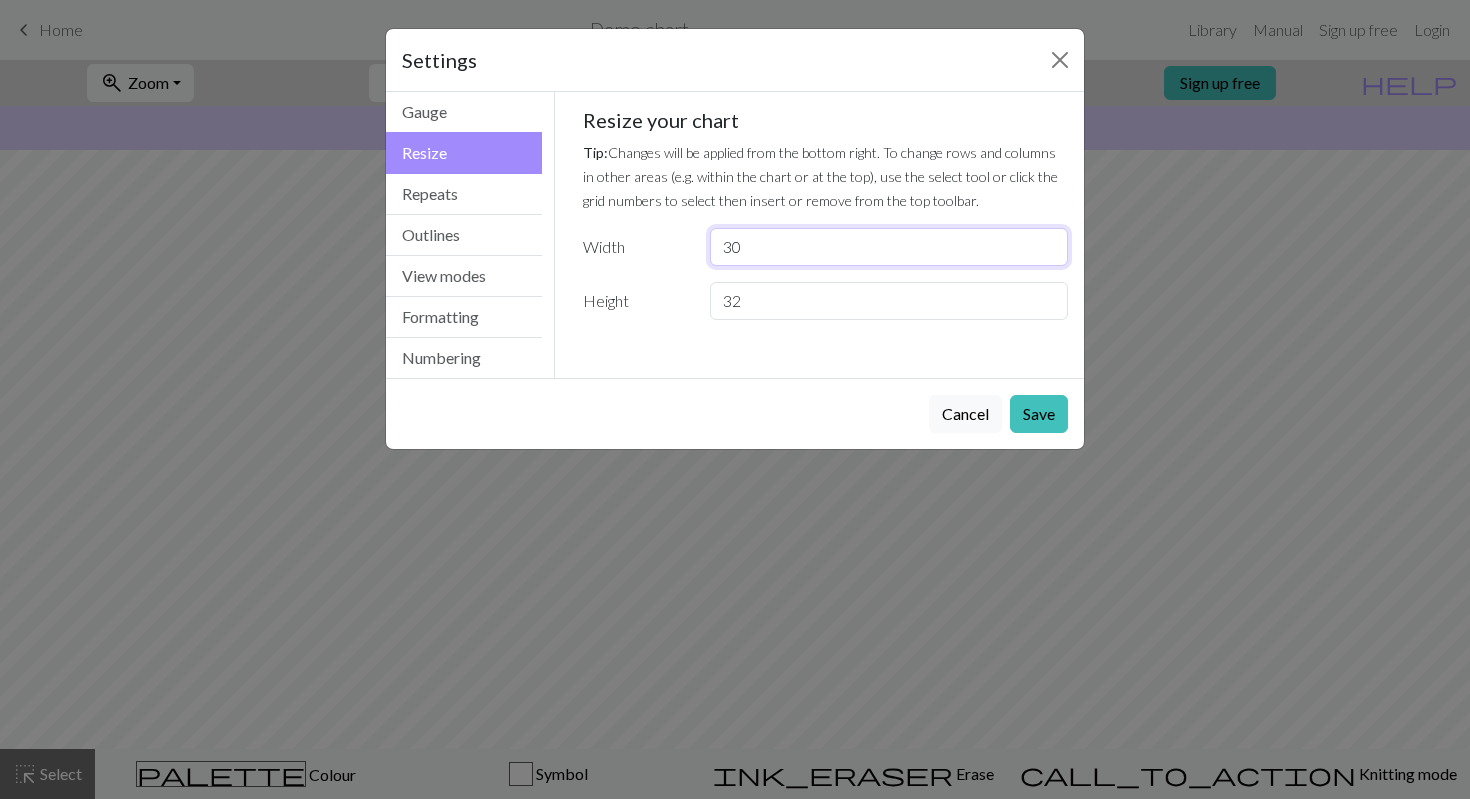 click on "30" at bounding box center [889, 247] 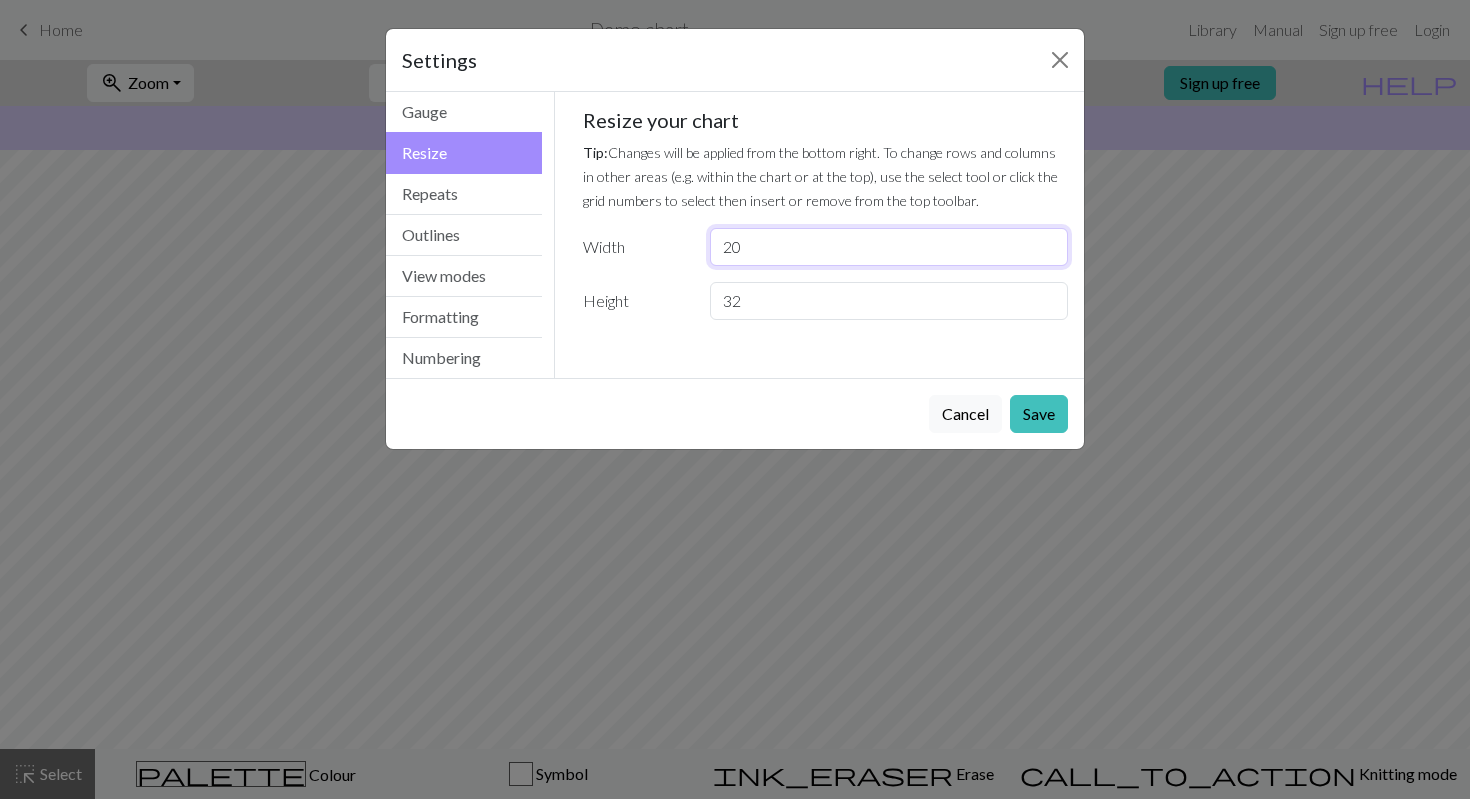 type on "20" 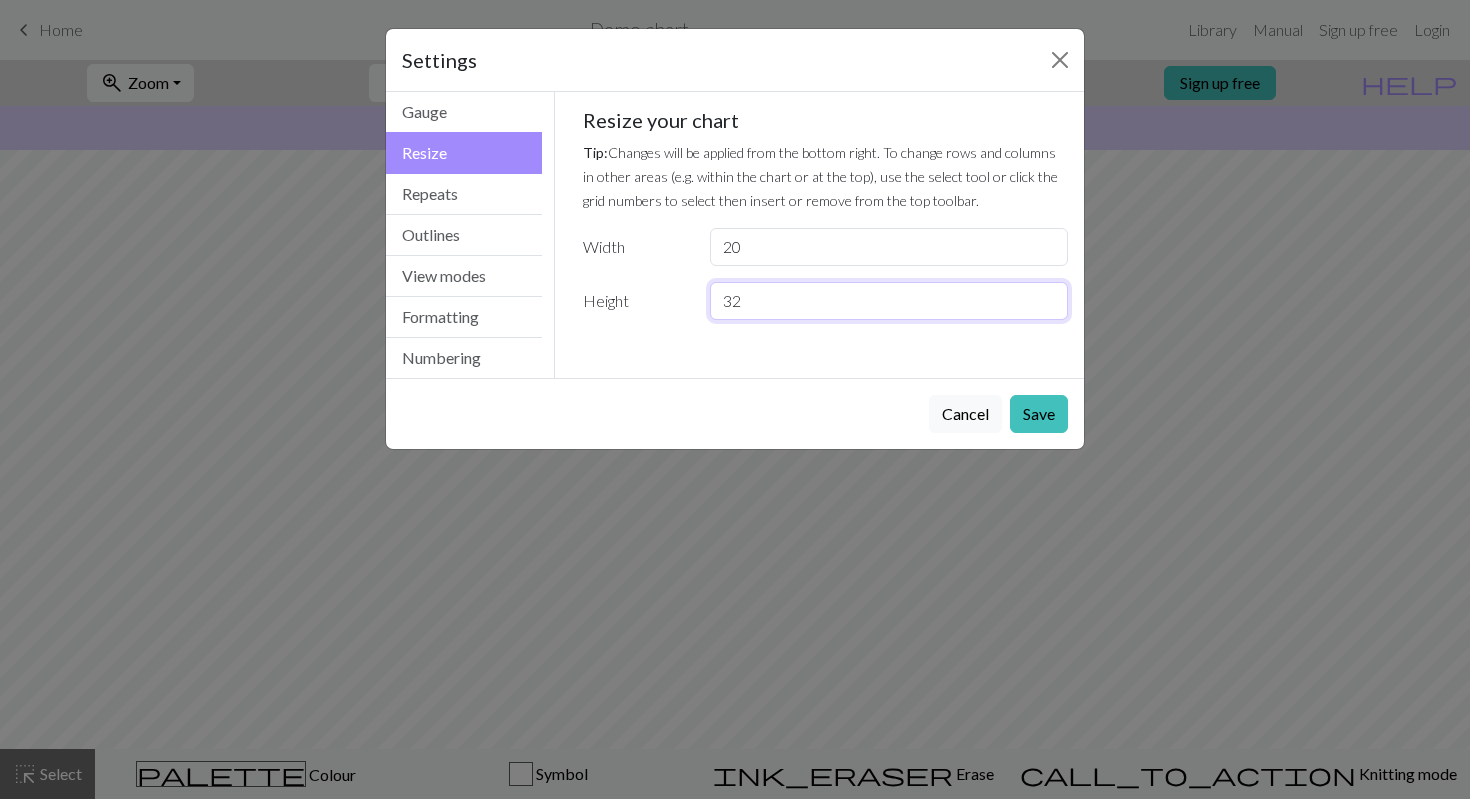 click on "32" at bounding box center [889, 301] 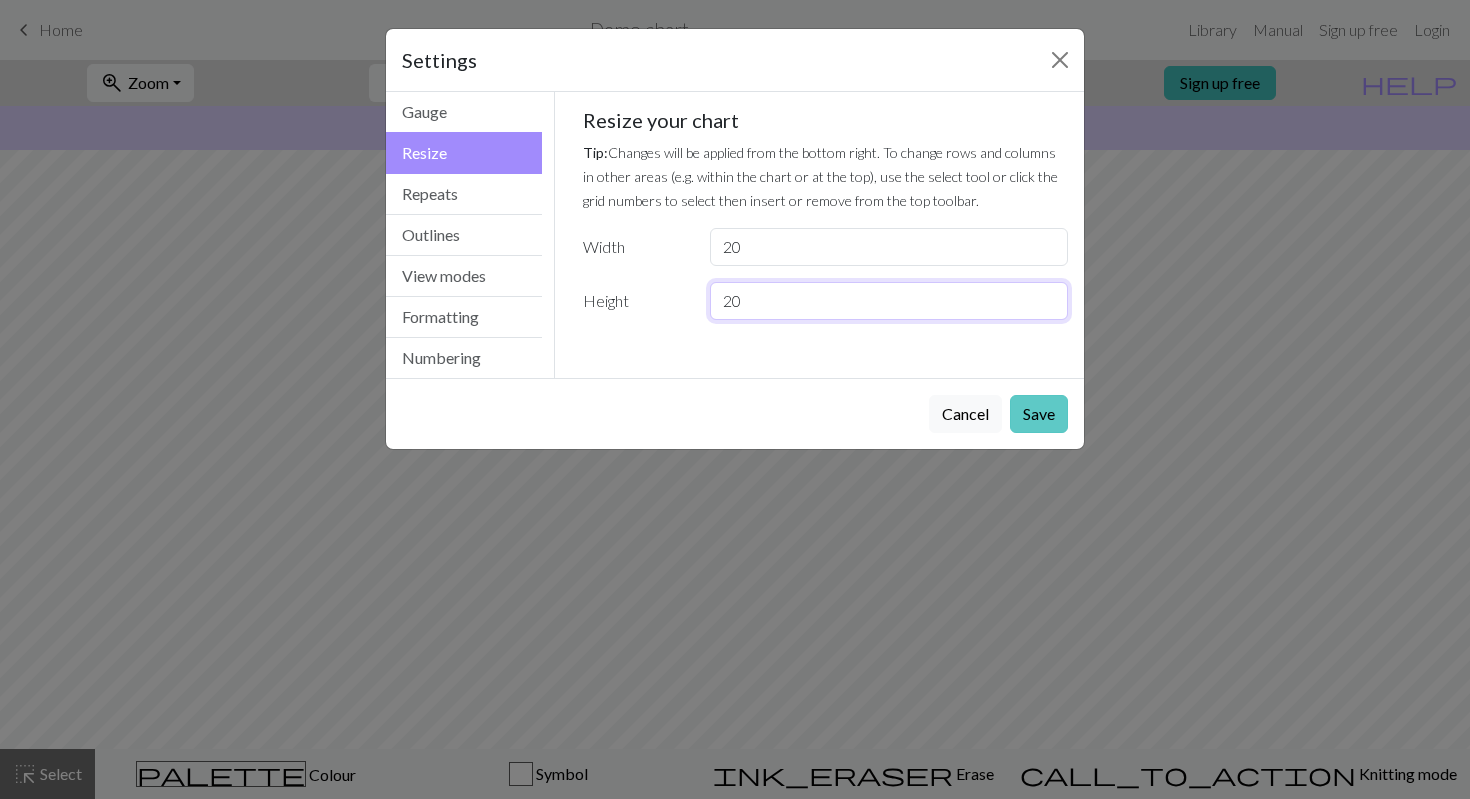 type on "20" 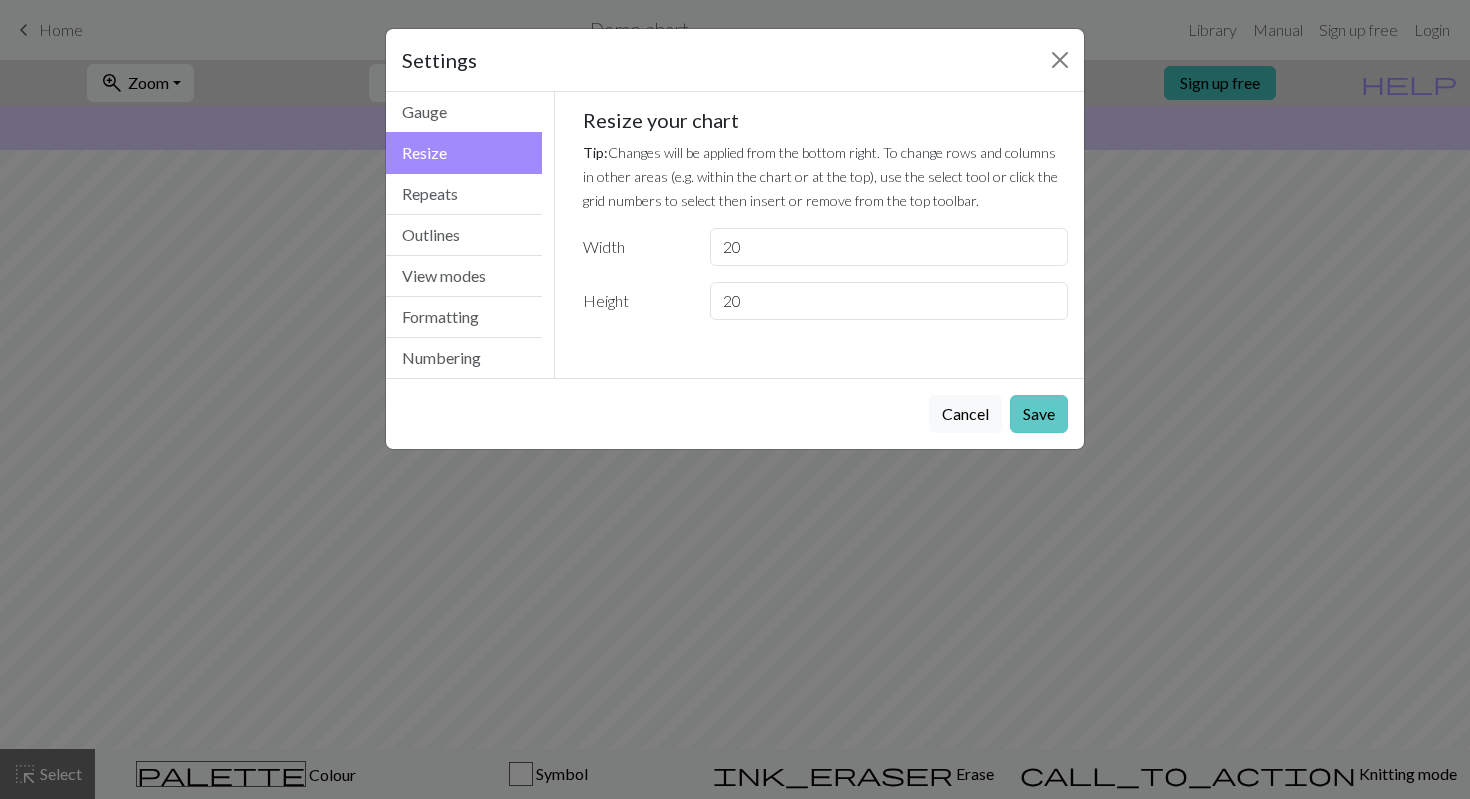 click on "Save" at bounding box center (1039, 414) 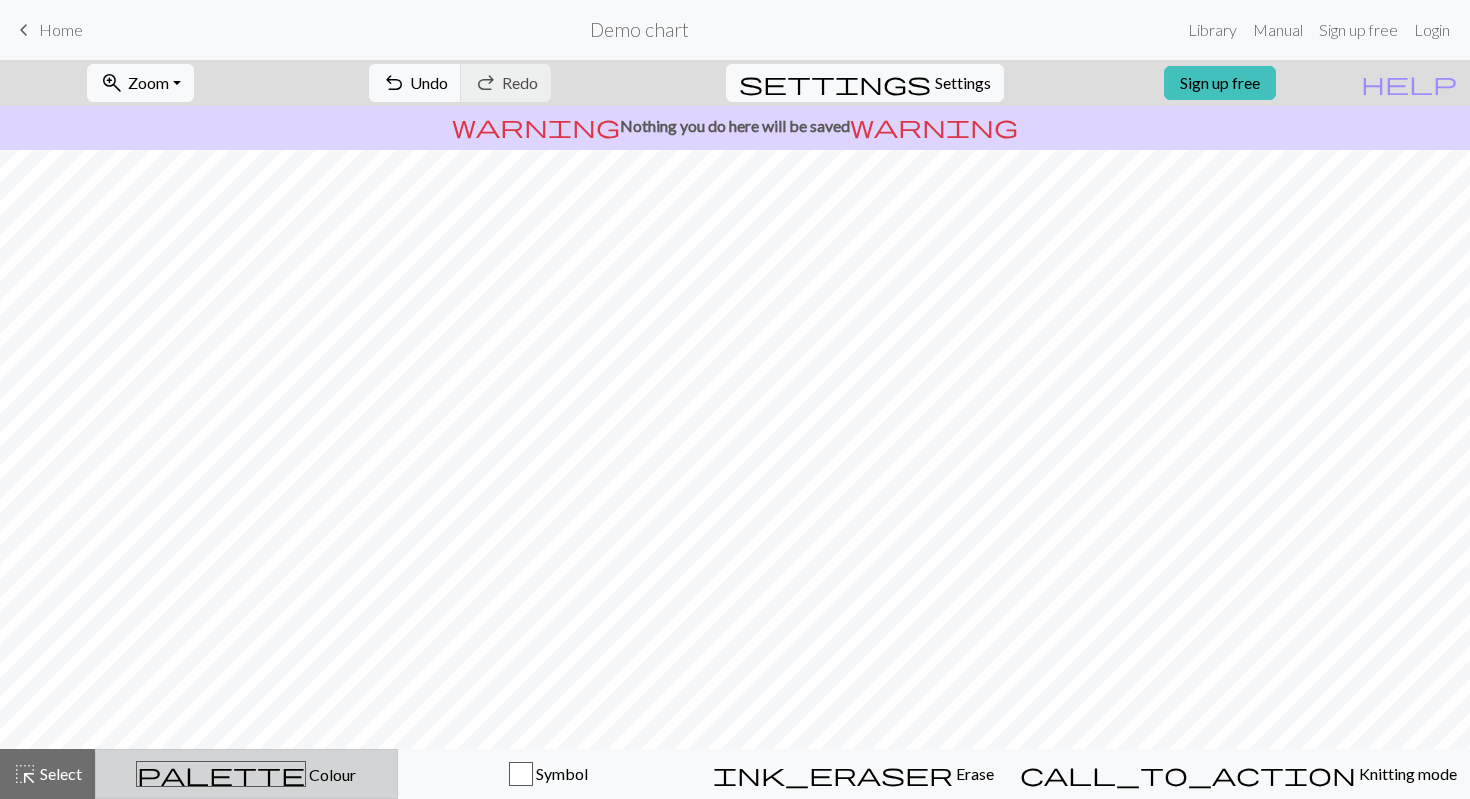 click on "palette" at bounding box center (221, 774) 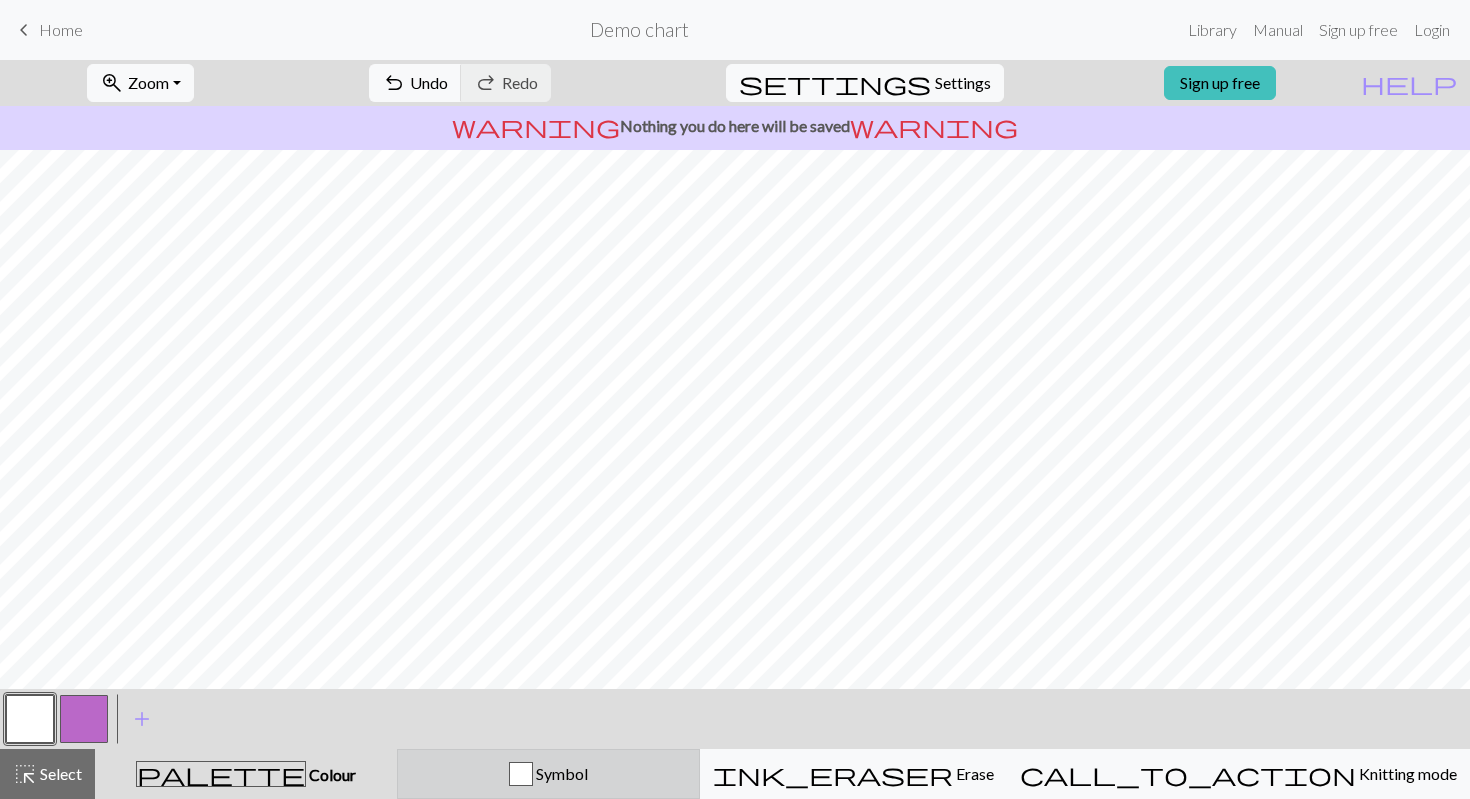 click on "Symbol" at bounding box center (548, 774) 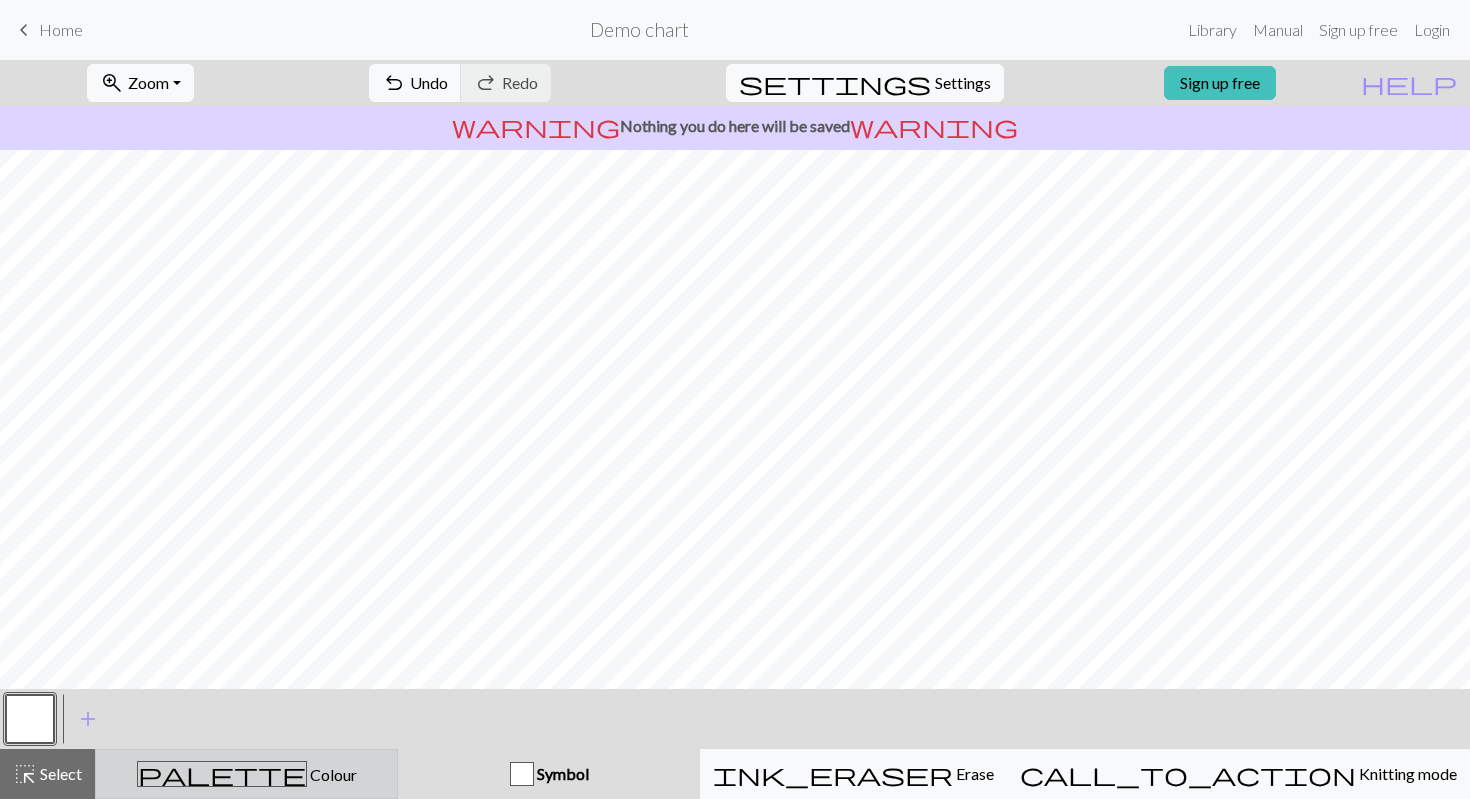 click on "palette   Colour   Colour" at bounding box center [246, 774] 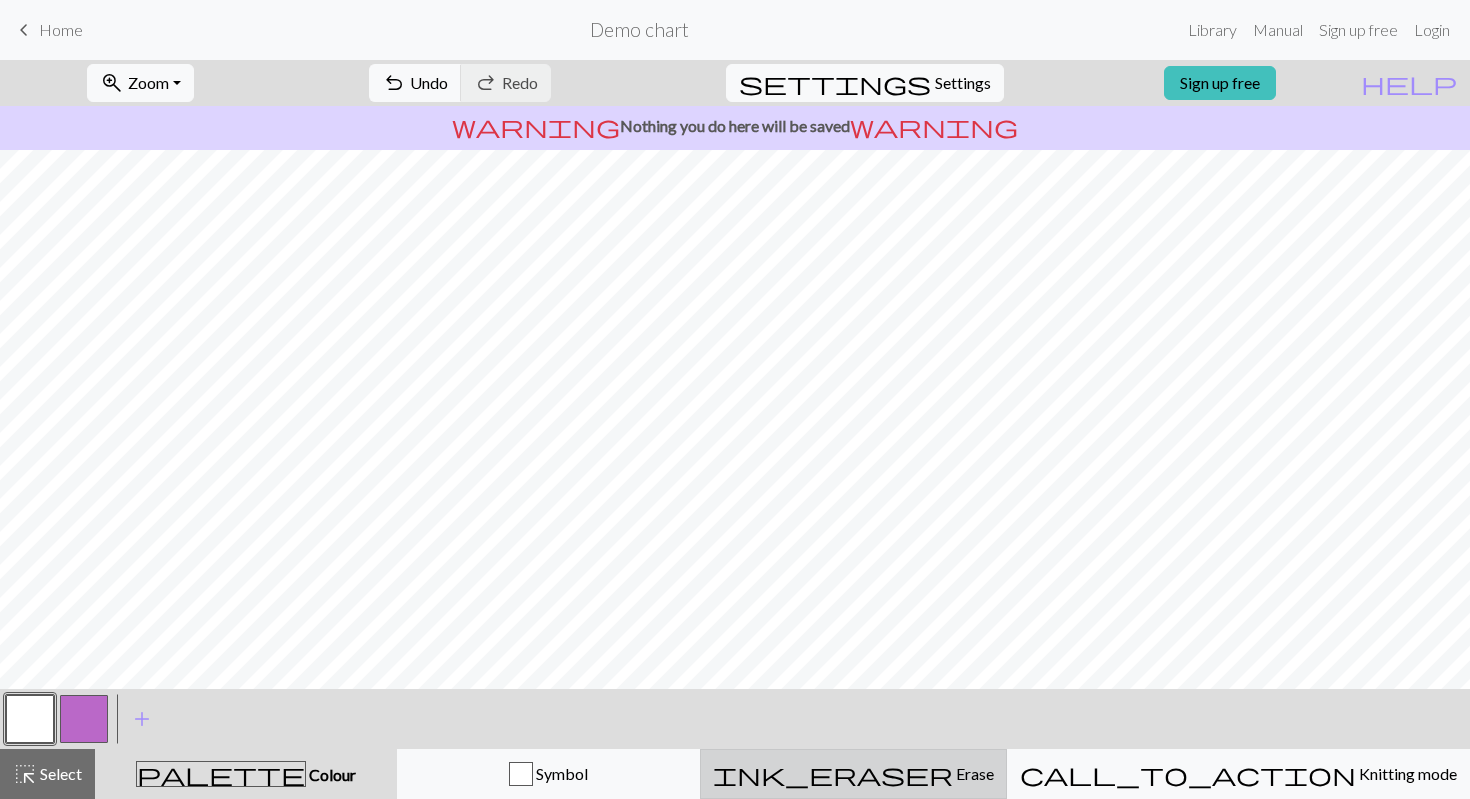 click on "ink_eraser   Erase   Erase" at bounding box center [853, 774] 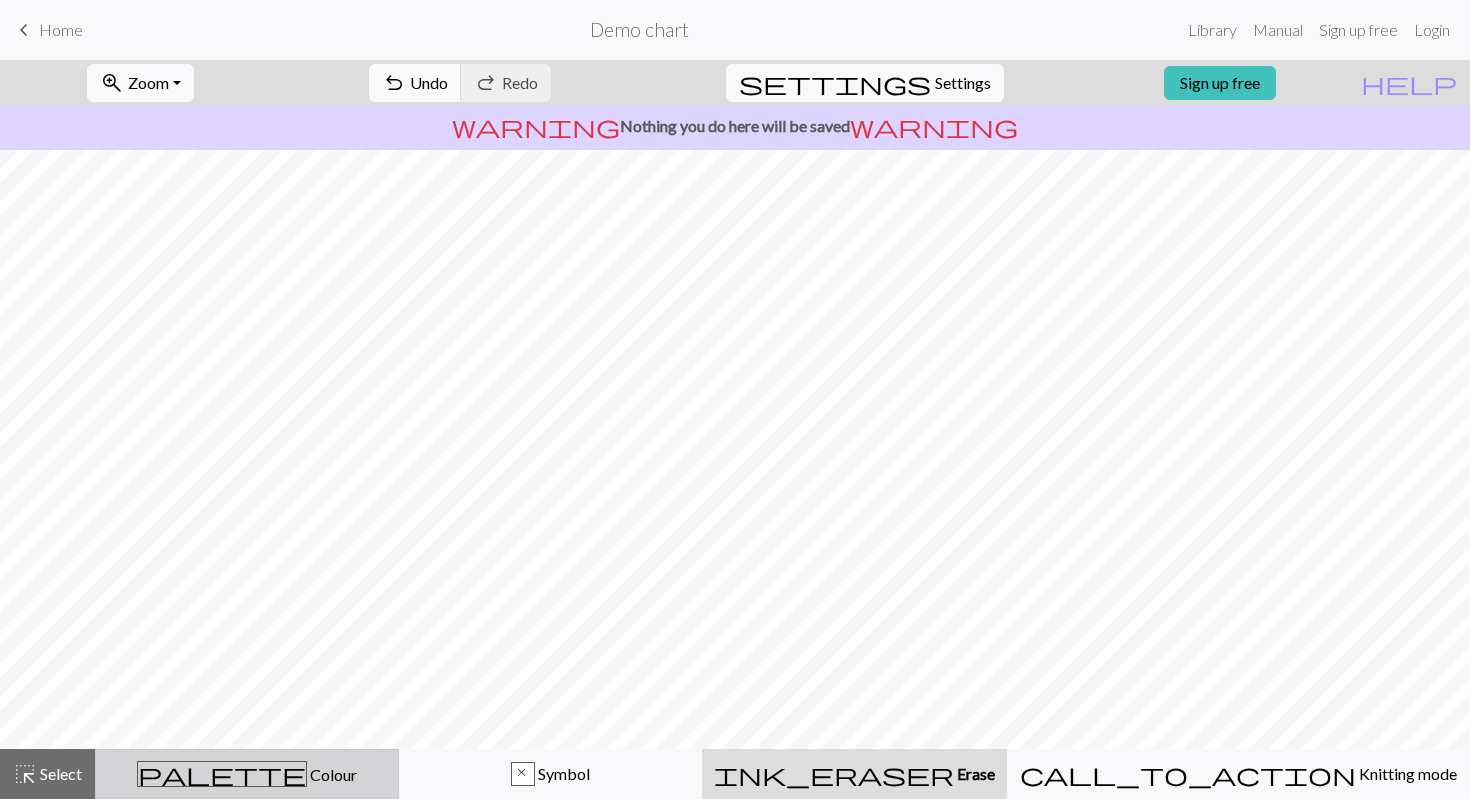 click on "palette   Colour   Colour" at bounding box center [247, 774] 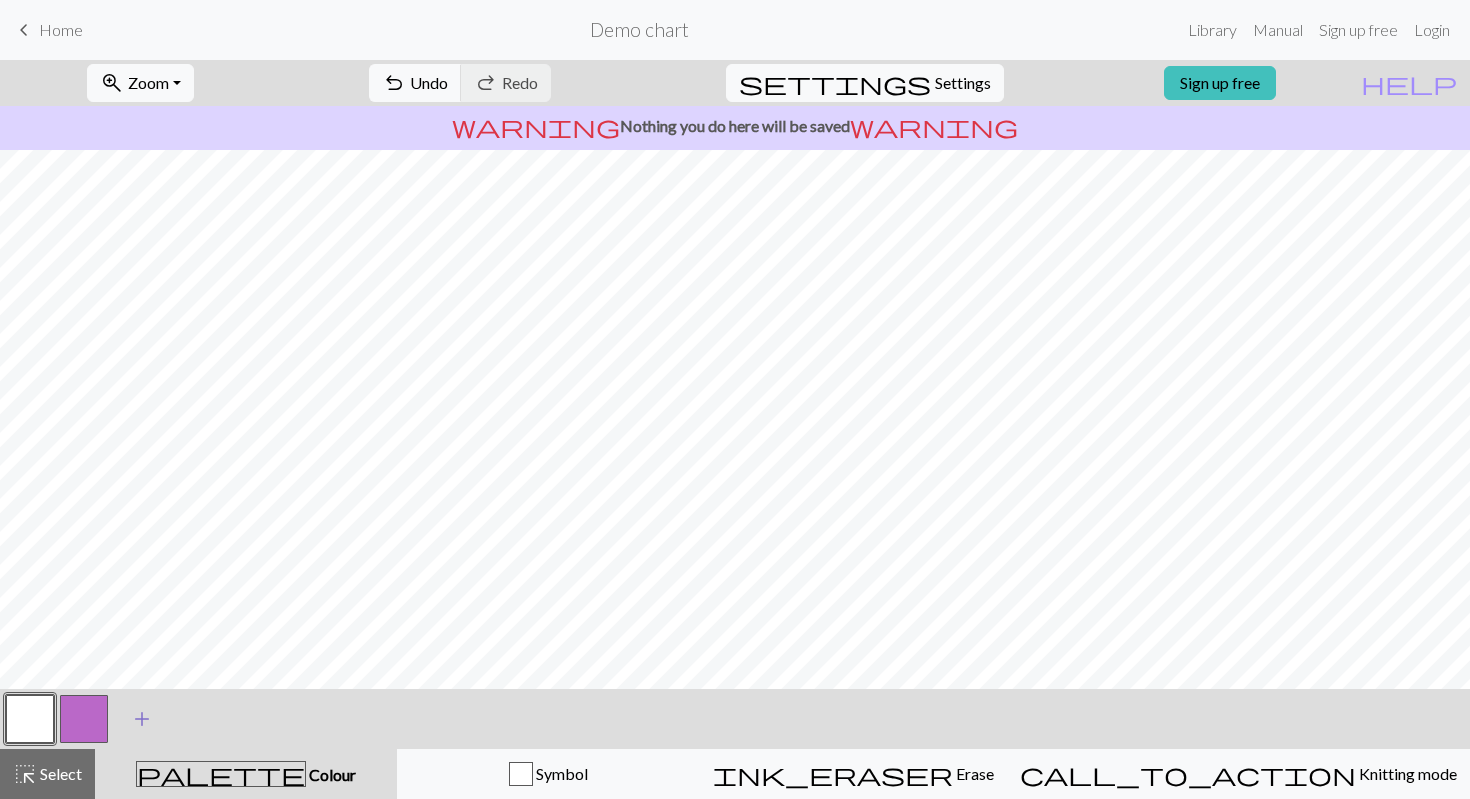 click on "add" at bounding box center (142, 719) 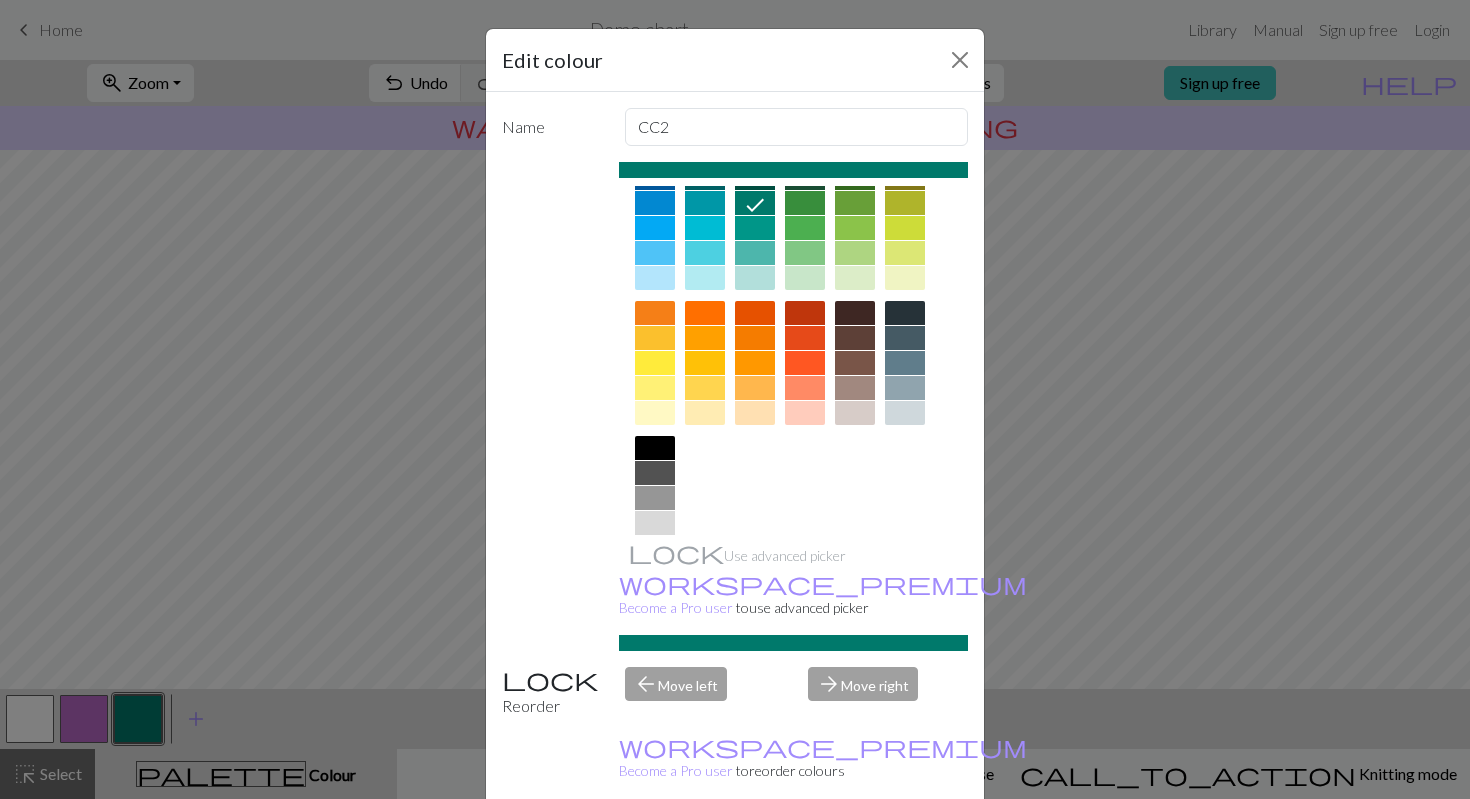 scroll, scrollTop: 174, scrollLeft: 0, axis: vertical 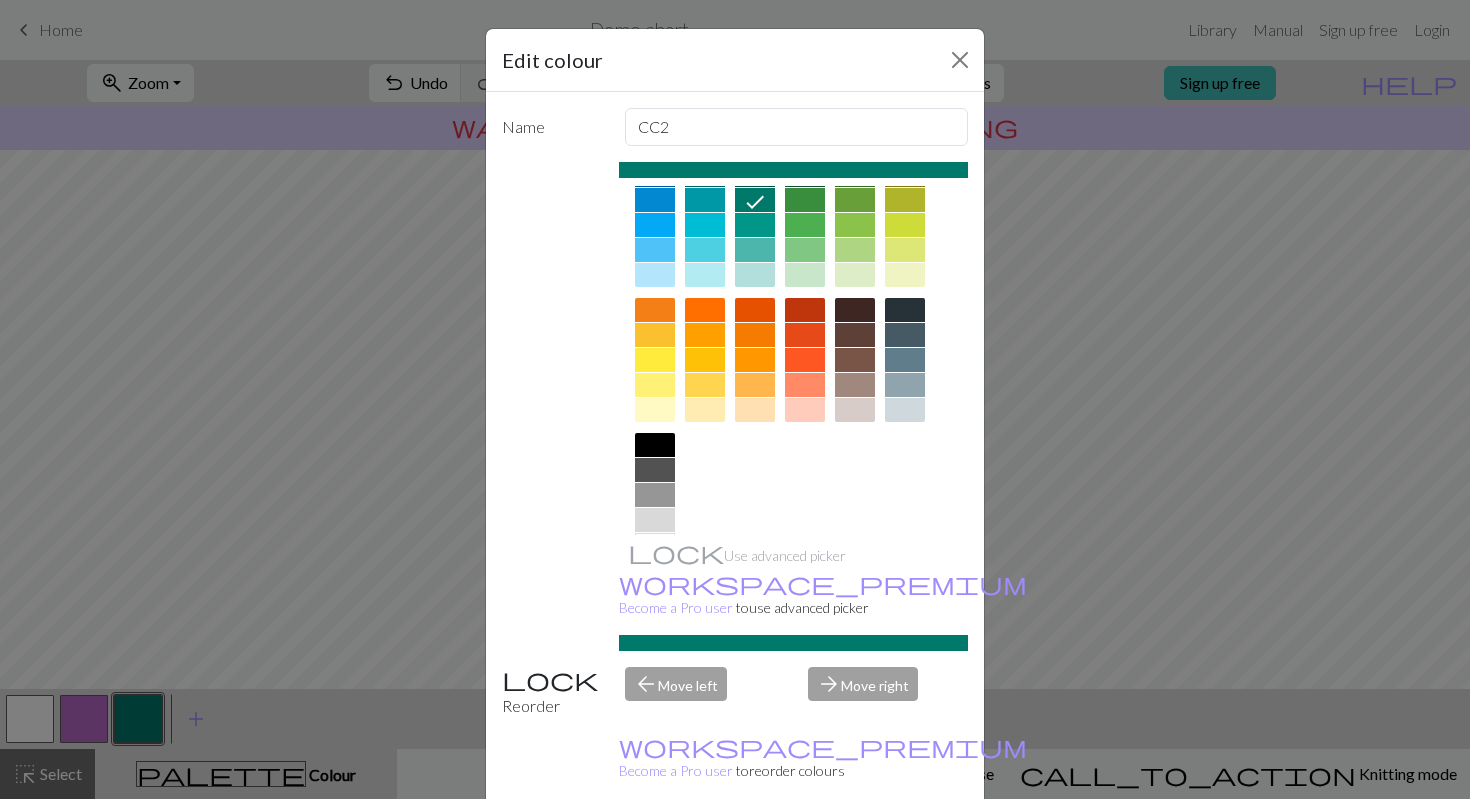 click at bounding box center [655, 310] 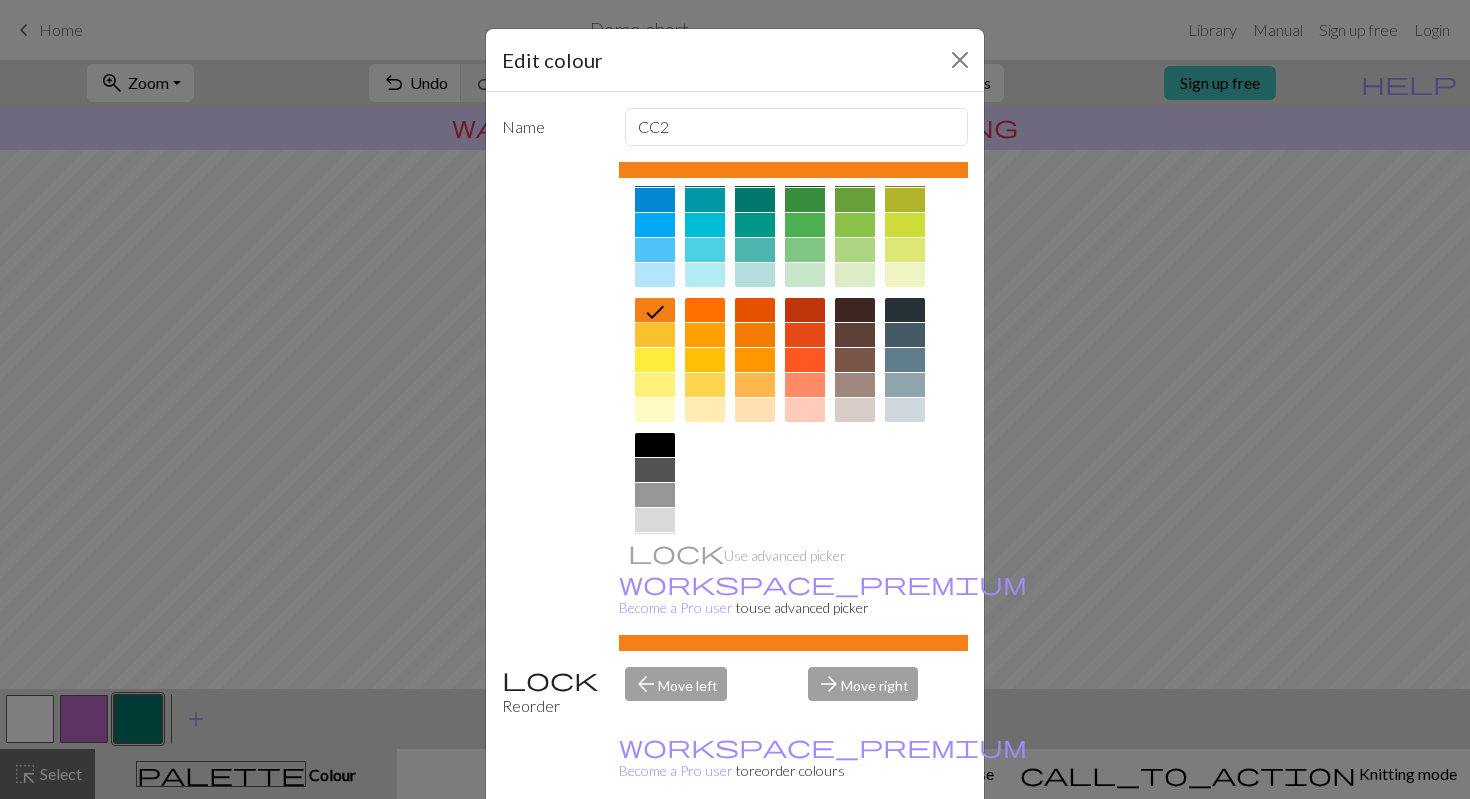 click on "Done" at bounding box center (855, 850) 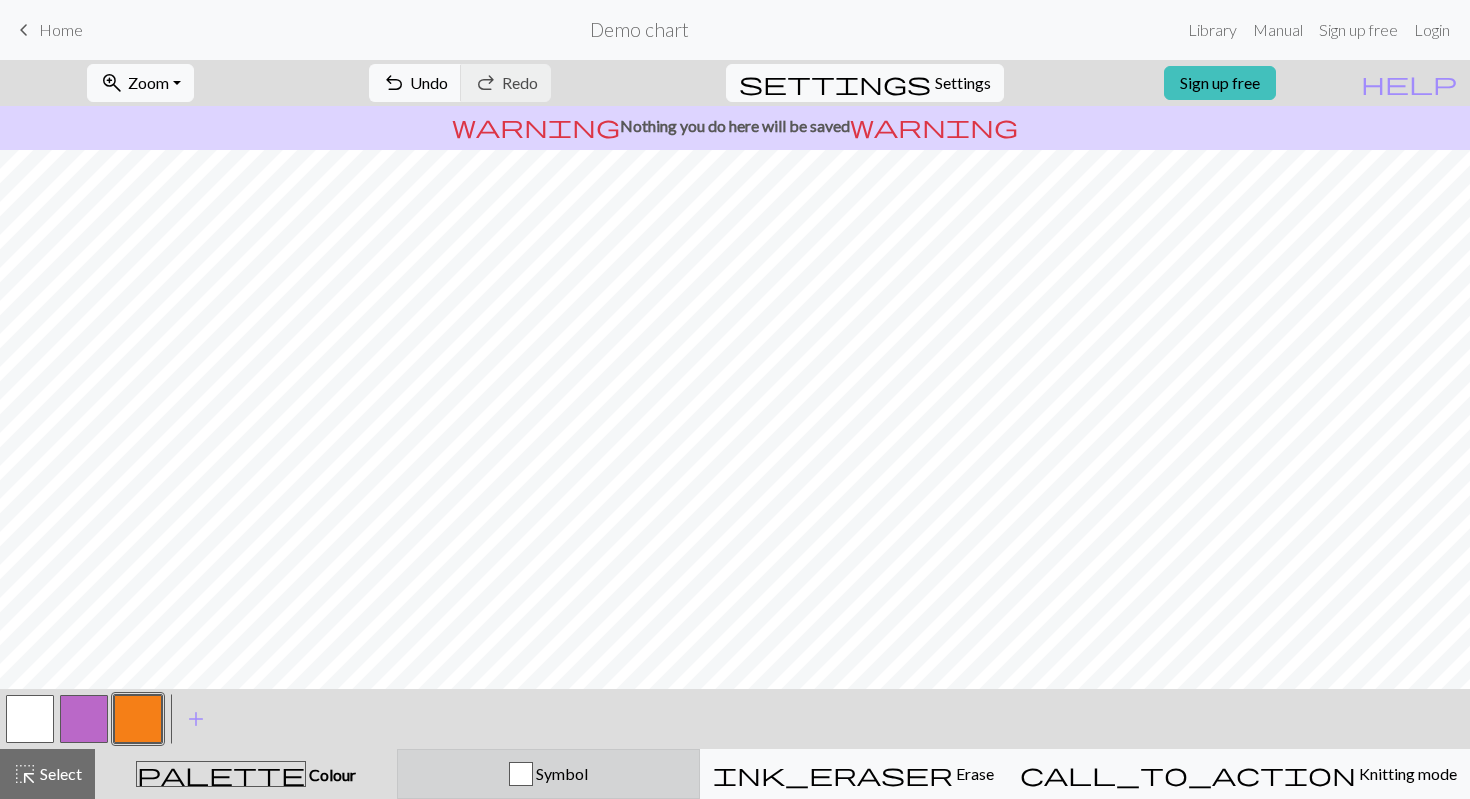 click on "Symbol" at bounding box center (560, 773) 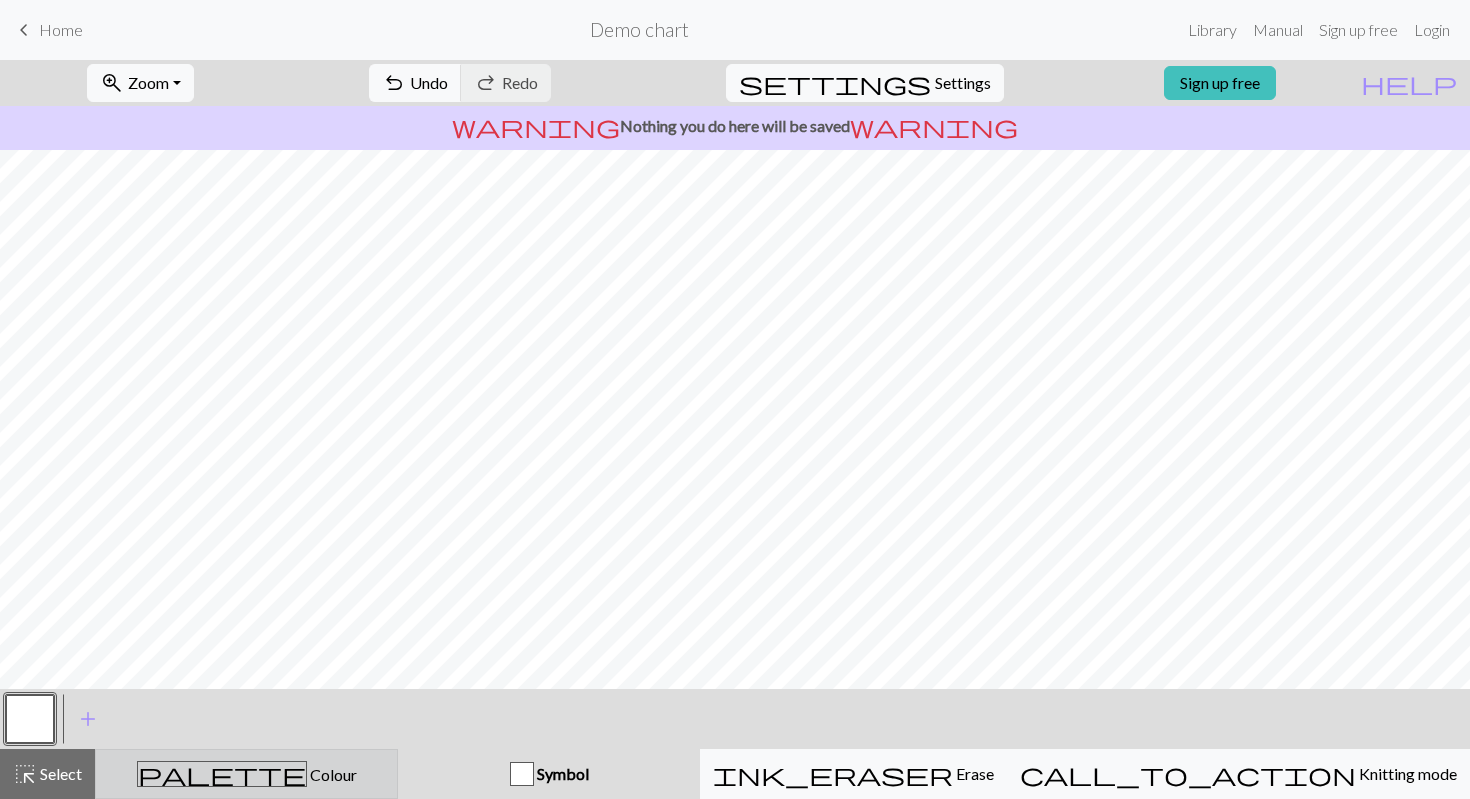 click on "palette   Colour   Colour" at bounding box center (246, 774) 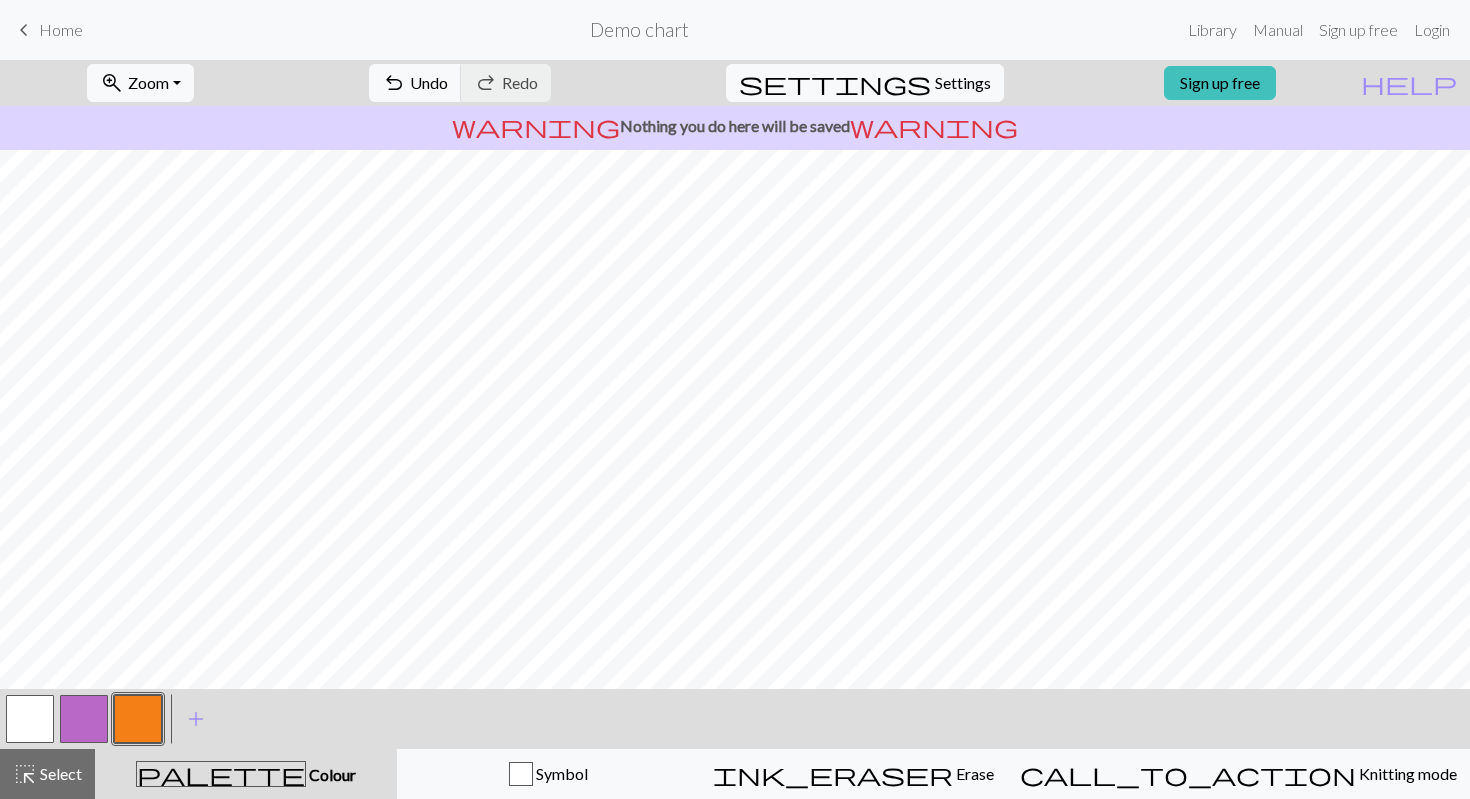 click at bounding box center (84, 719) 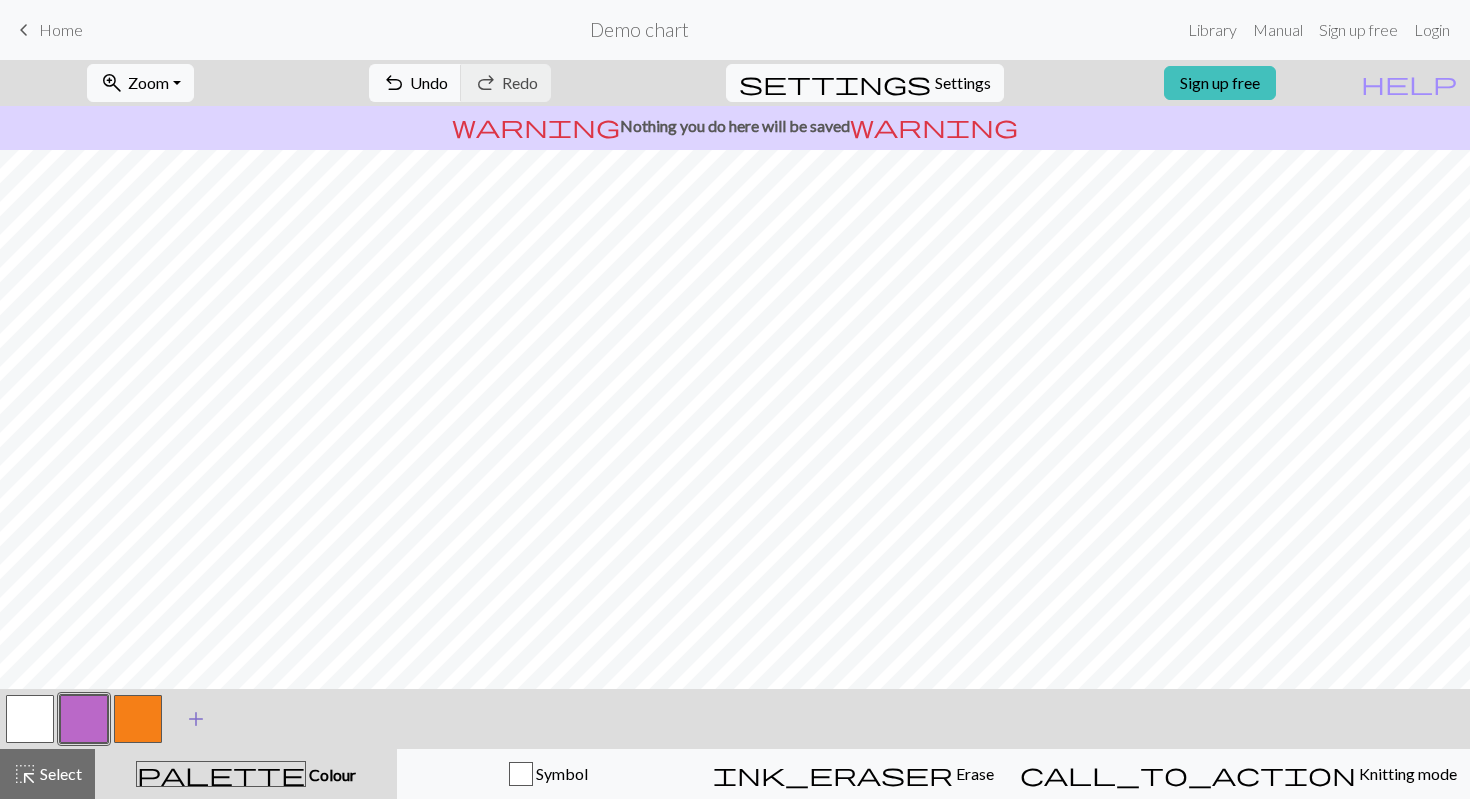 click on "add" at bounding box center (196, 719) 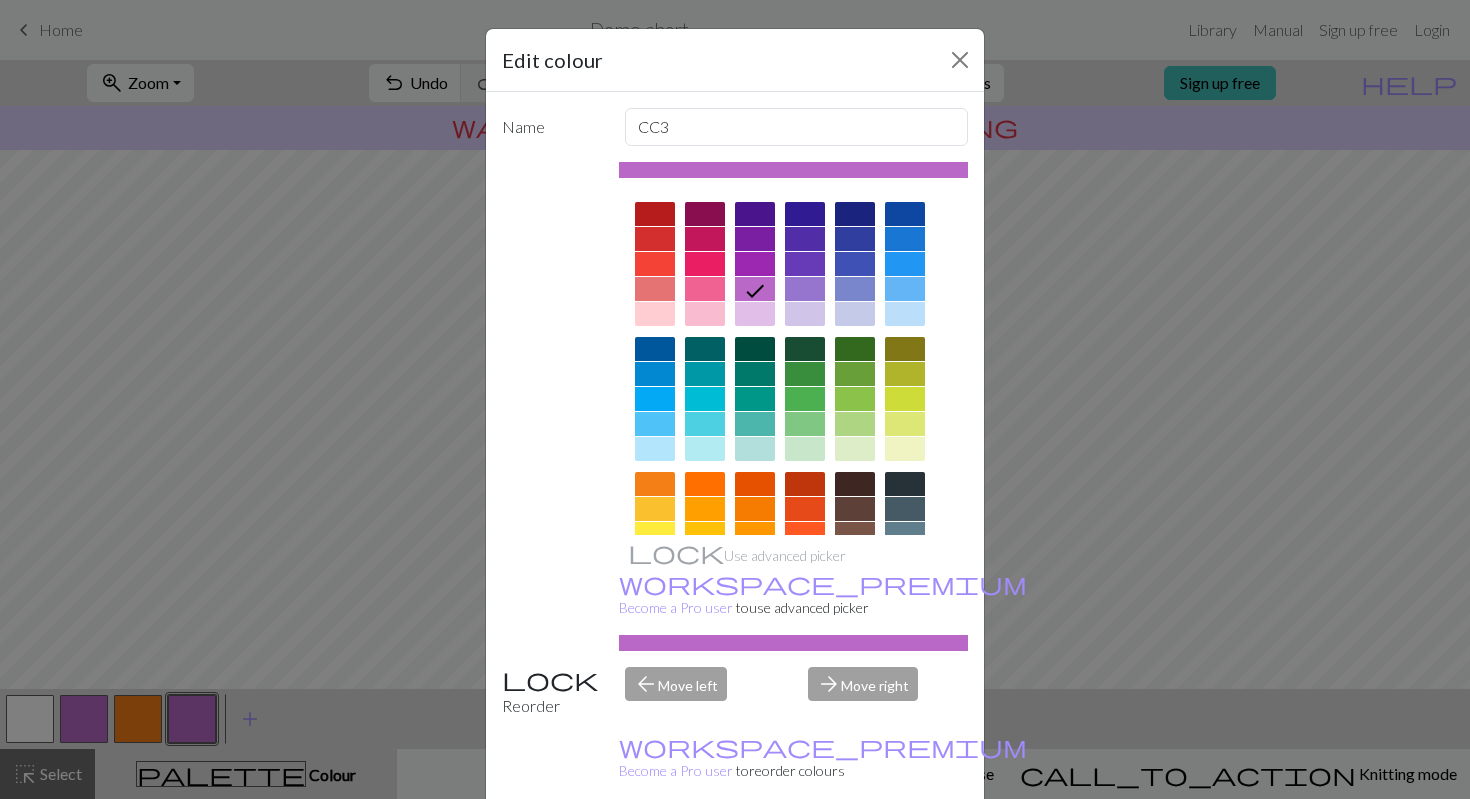 click at bounding box center (805, 349) 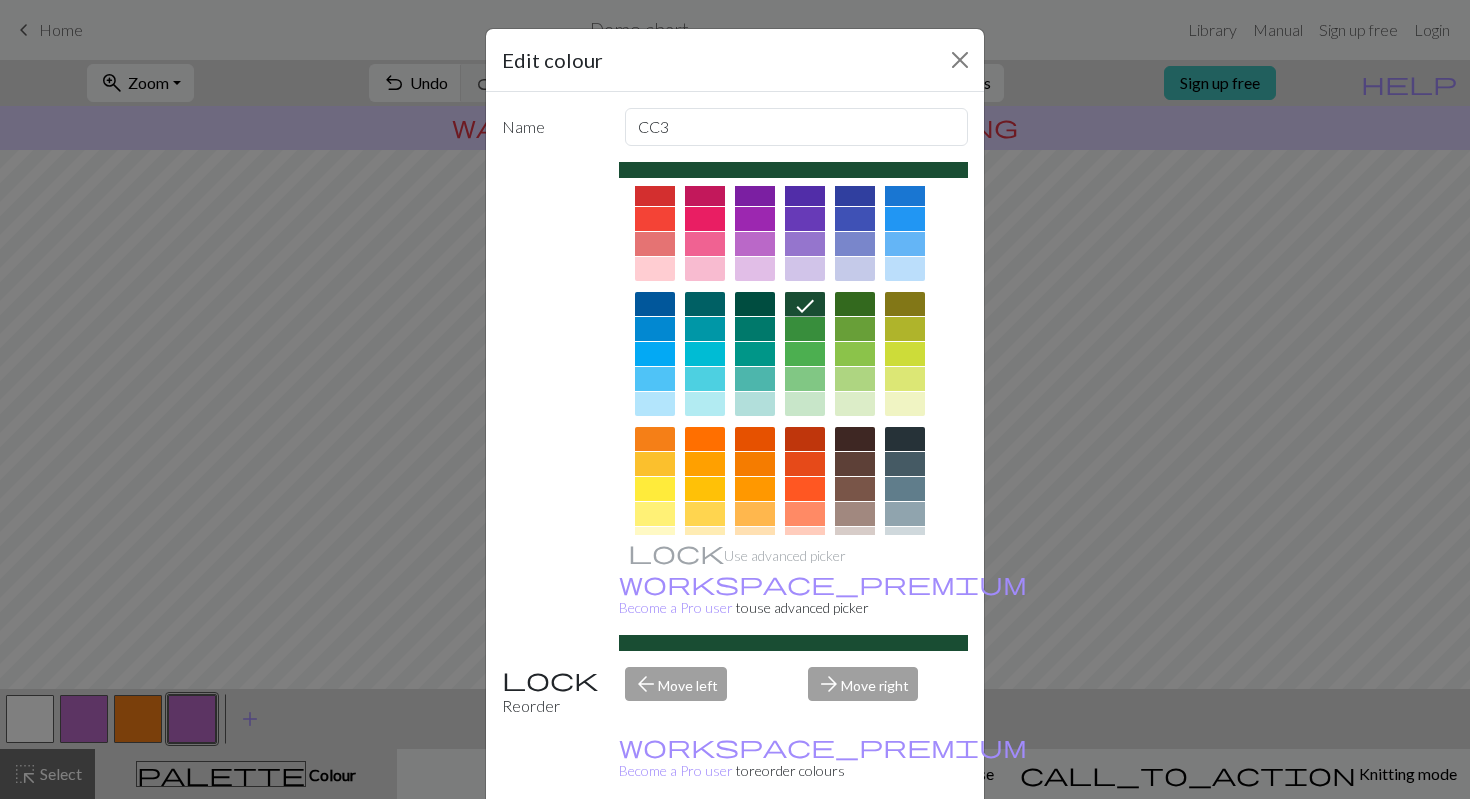 scroll, scrollTop: 0, scrollLeft: 0, axis: both 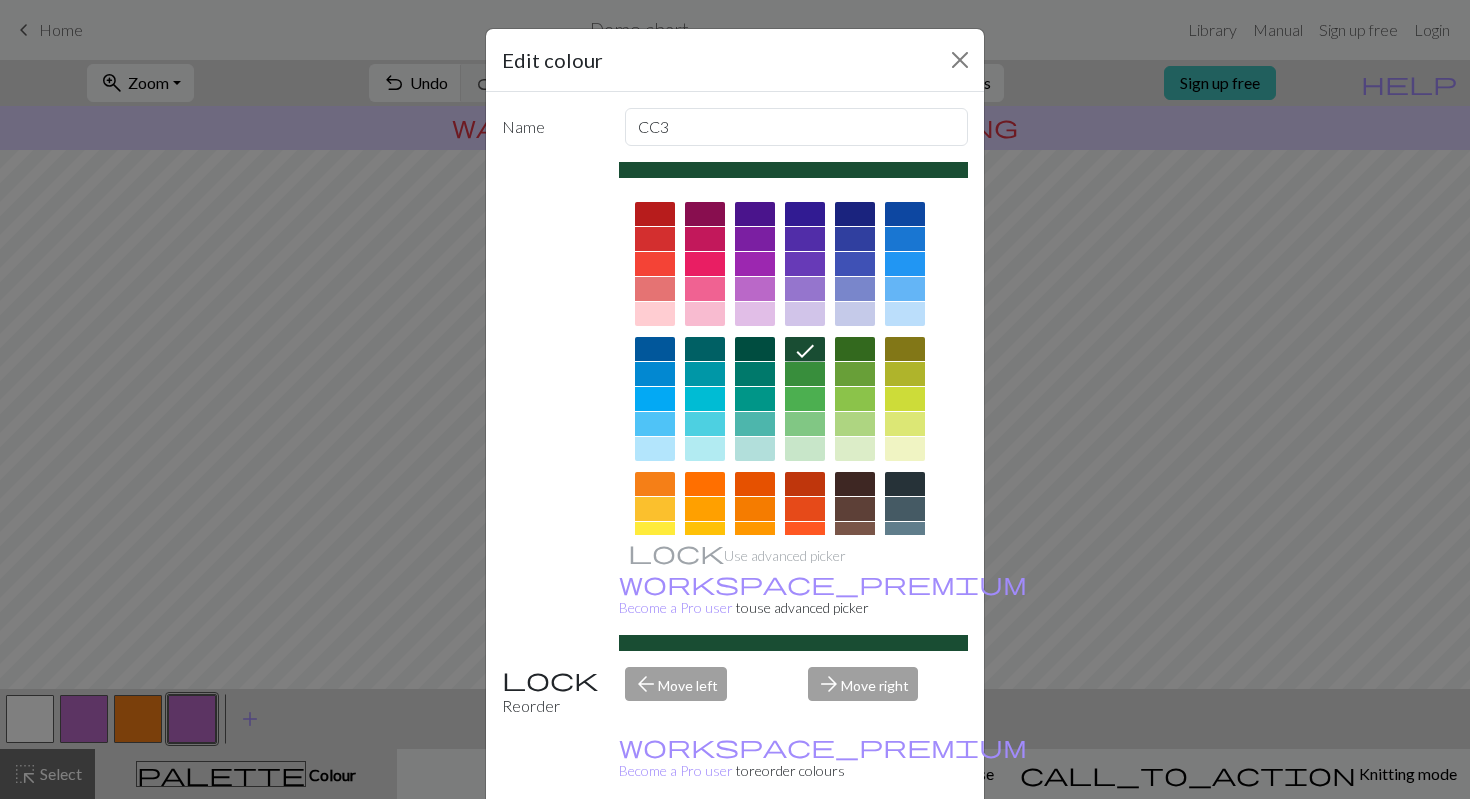 click on "Done" at bounding box center (855, 850) 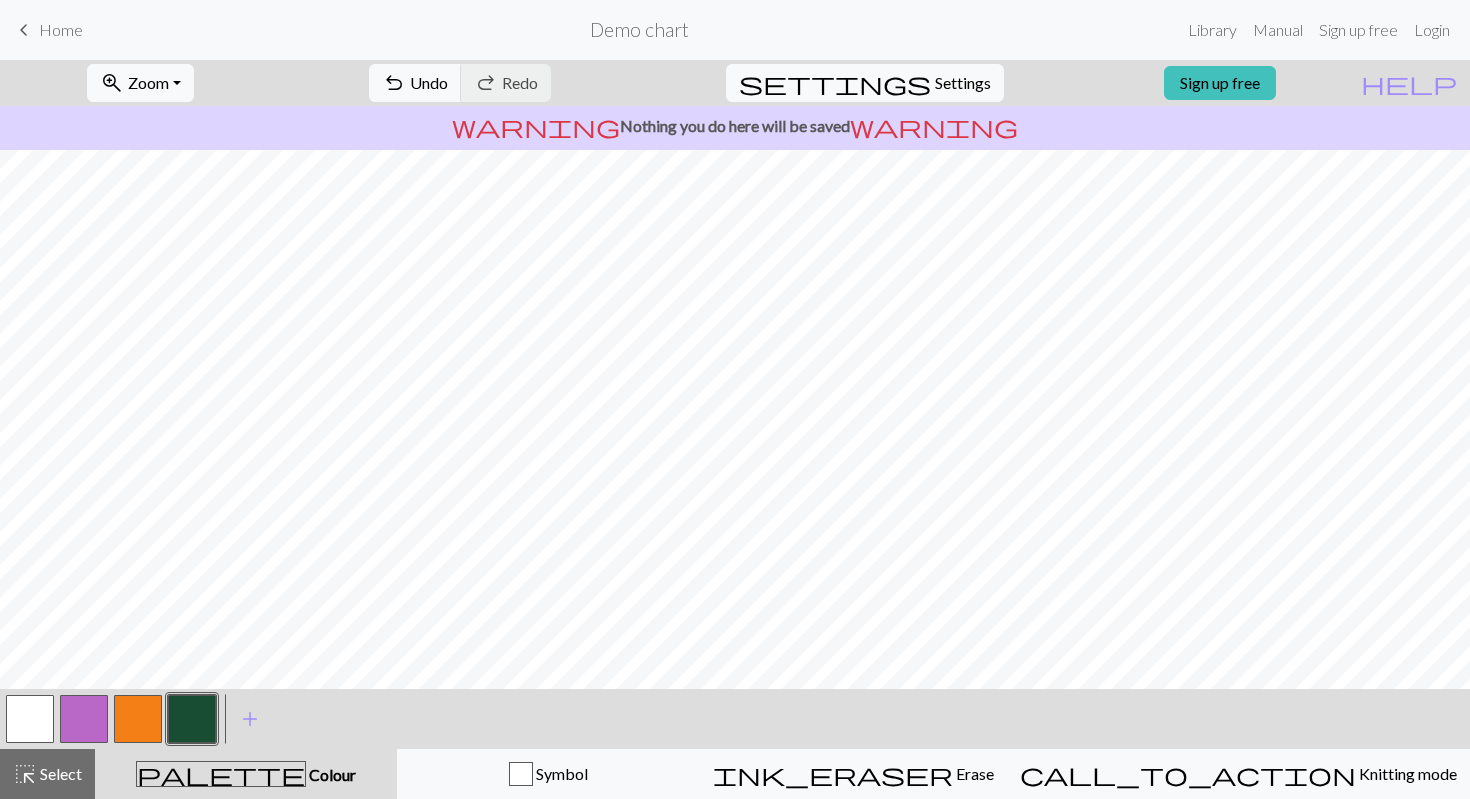 click at bounding box center [84, 719] 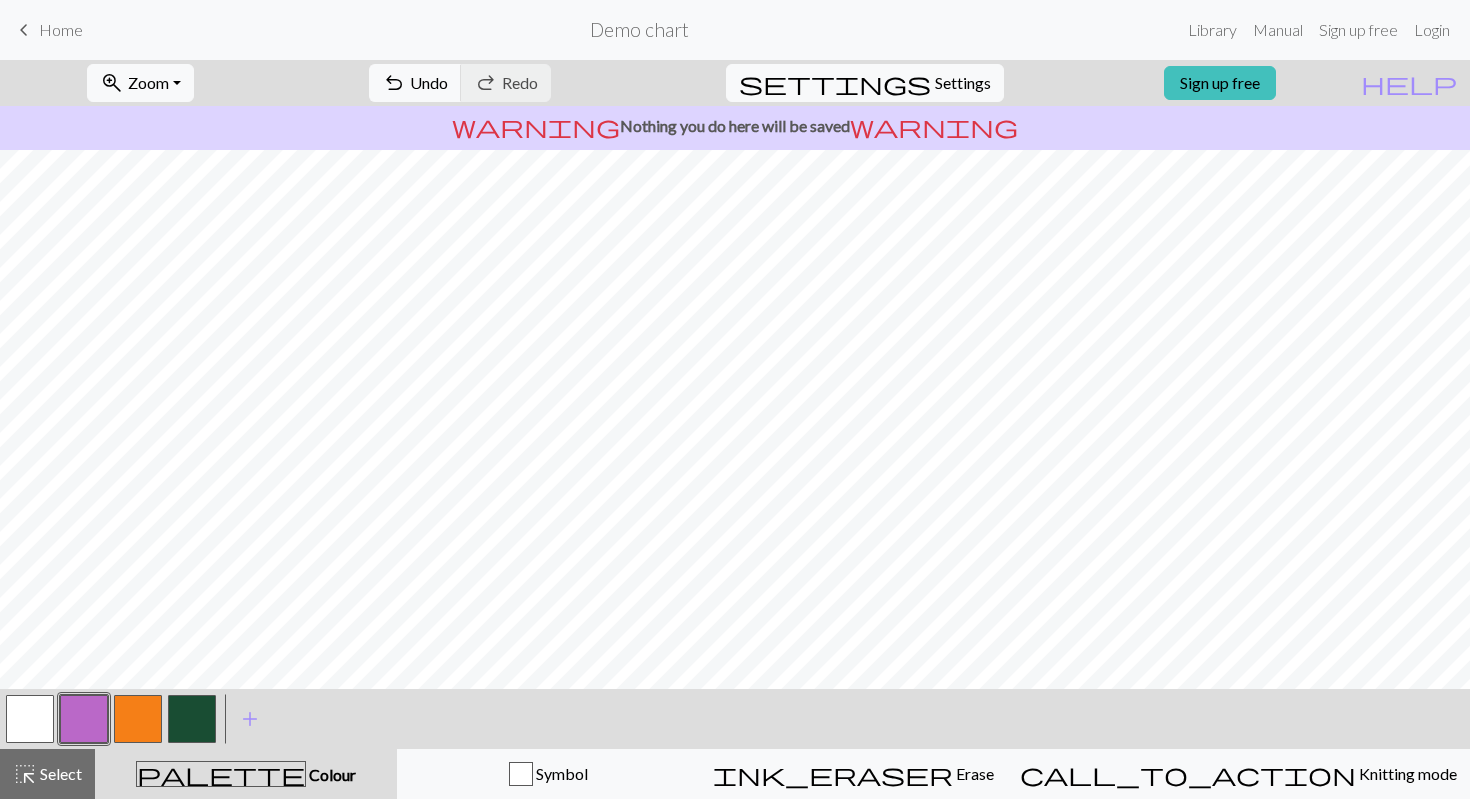 type 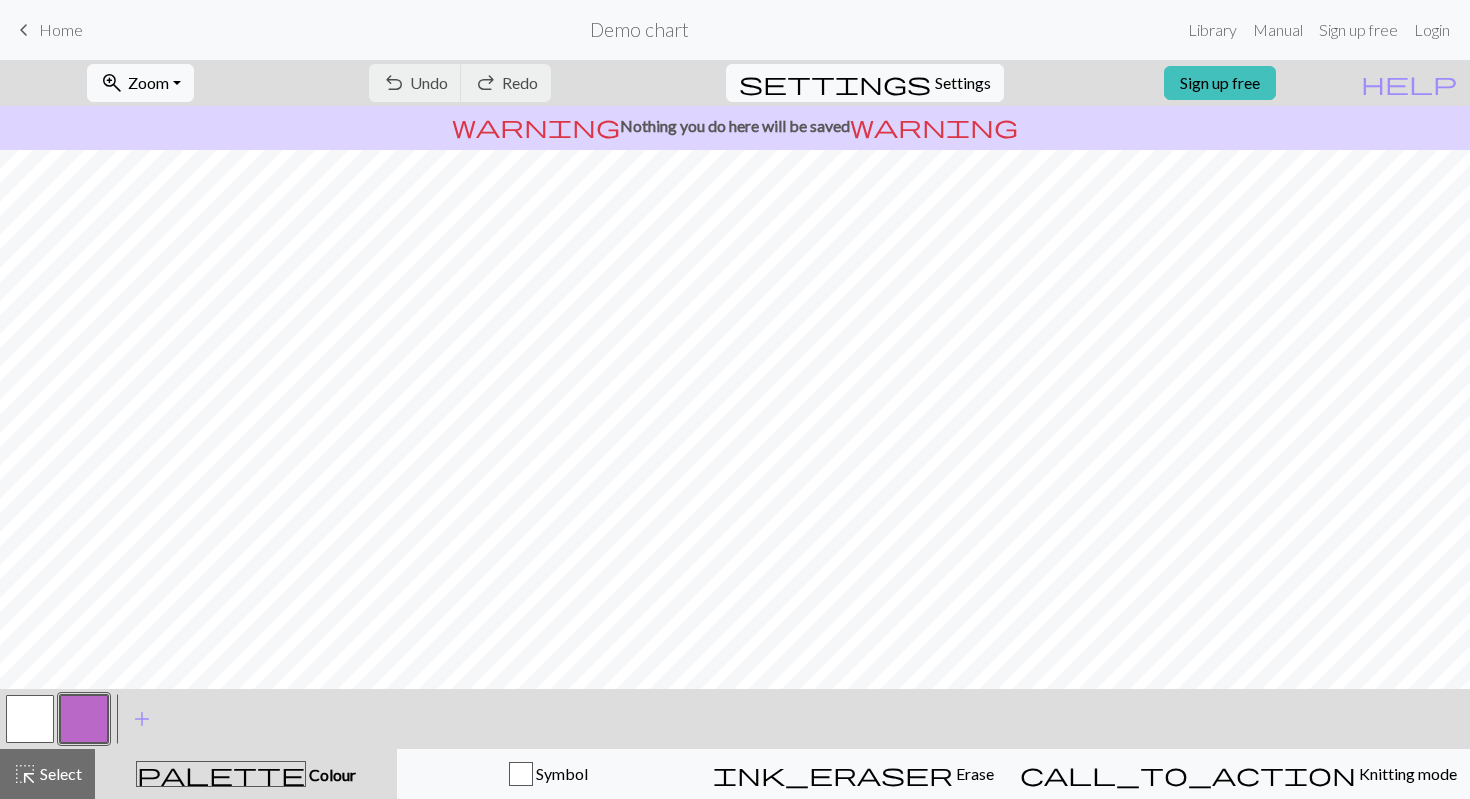 scroll, scrollTop: 0, scrollLeft: 0, axis: both 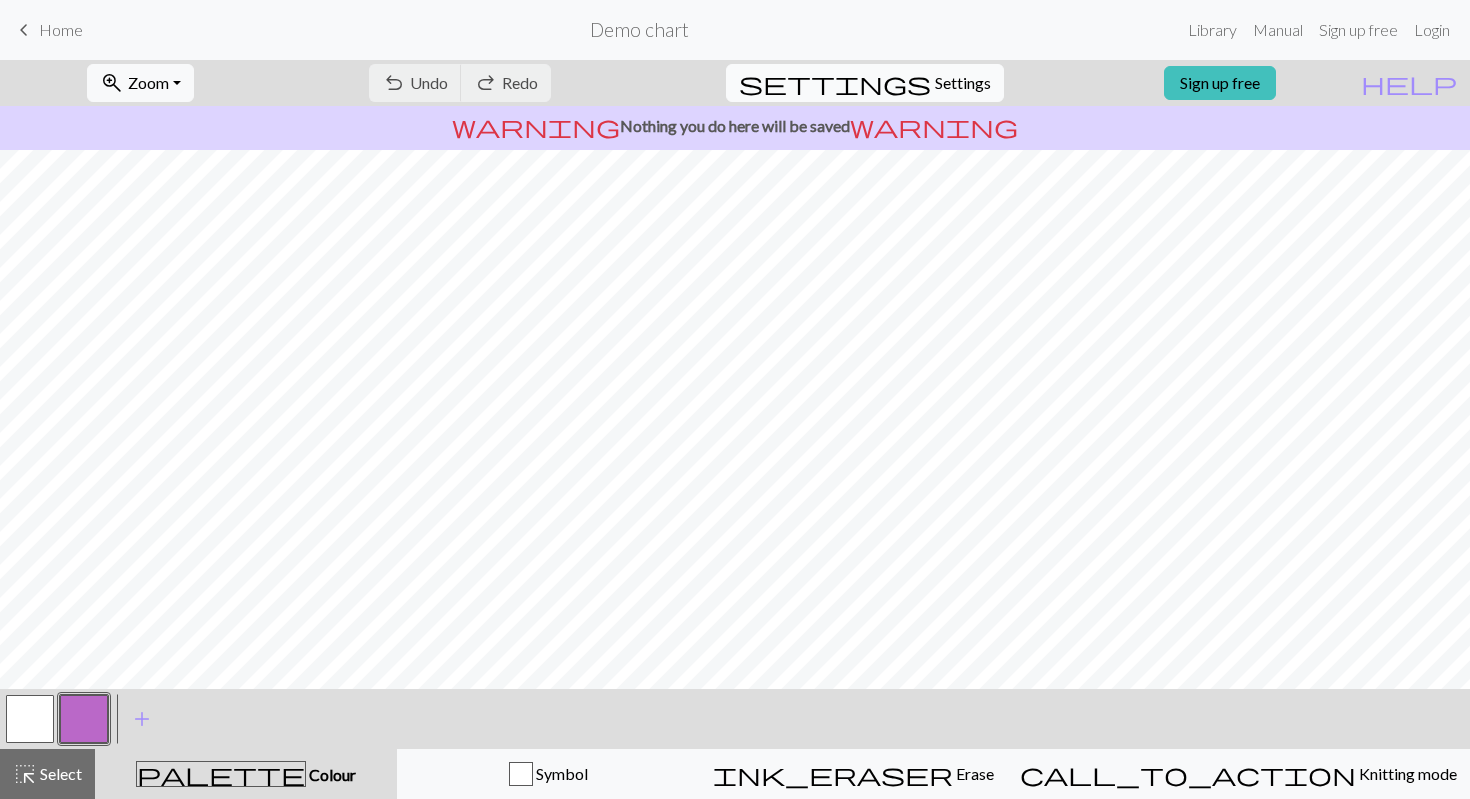 click on "Settings" at bounding box center [963, 83] 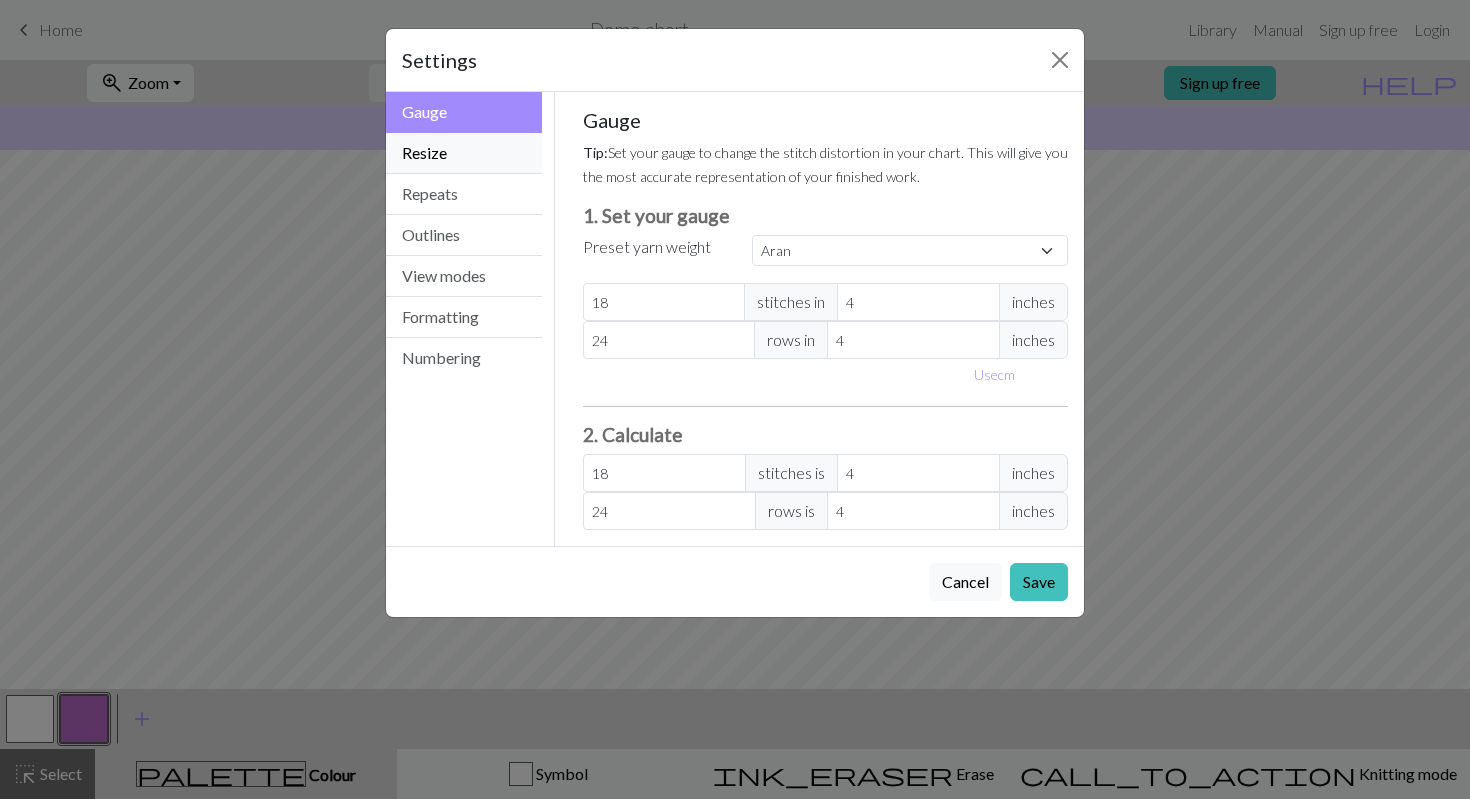 click on "Resize" at bounding box center (464, 153) 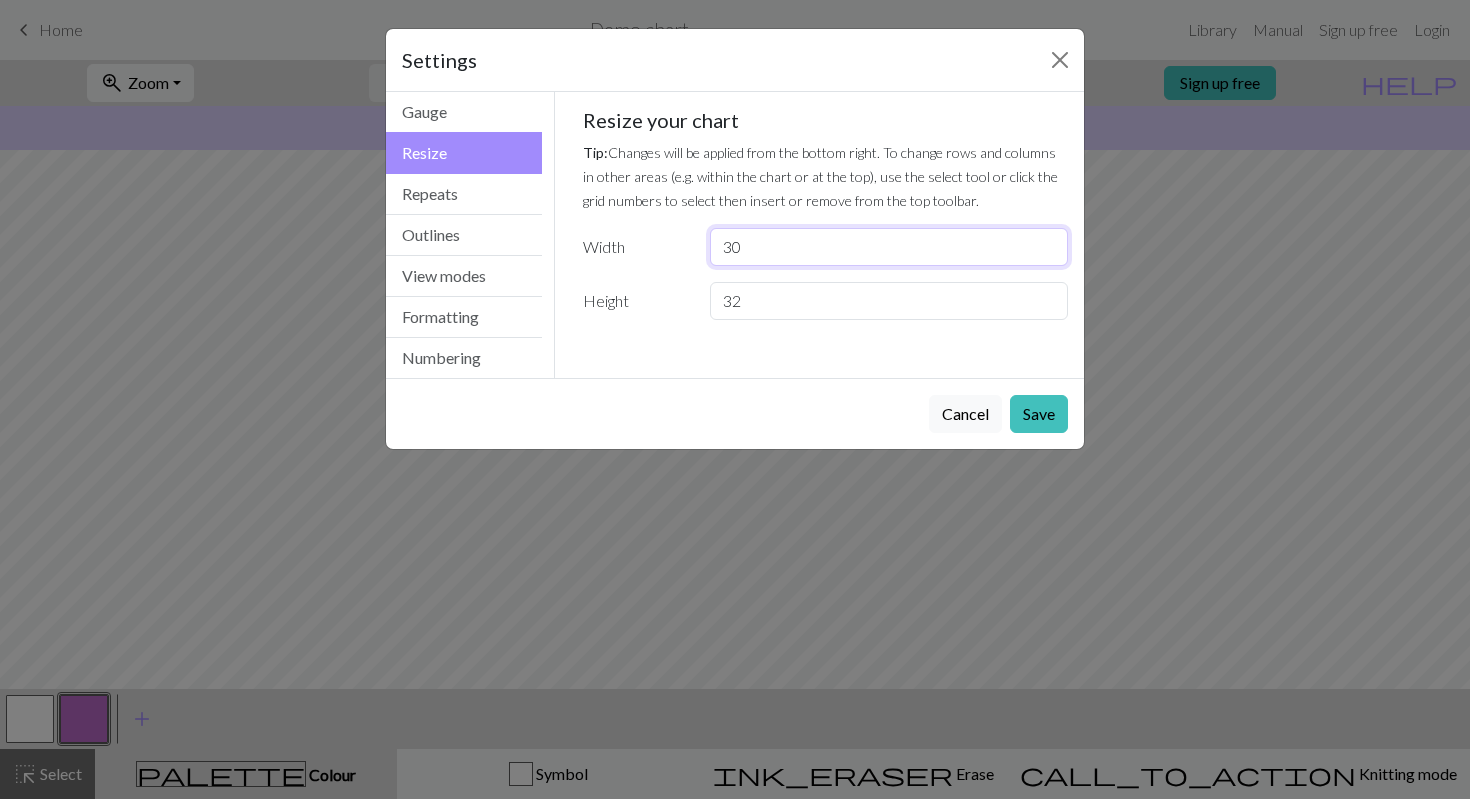click on "30" at bounding box center [889, 247] 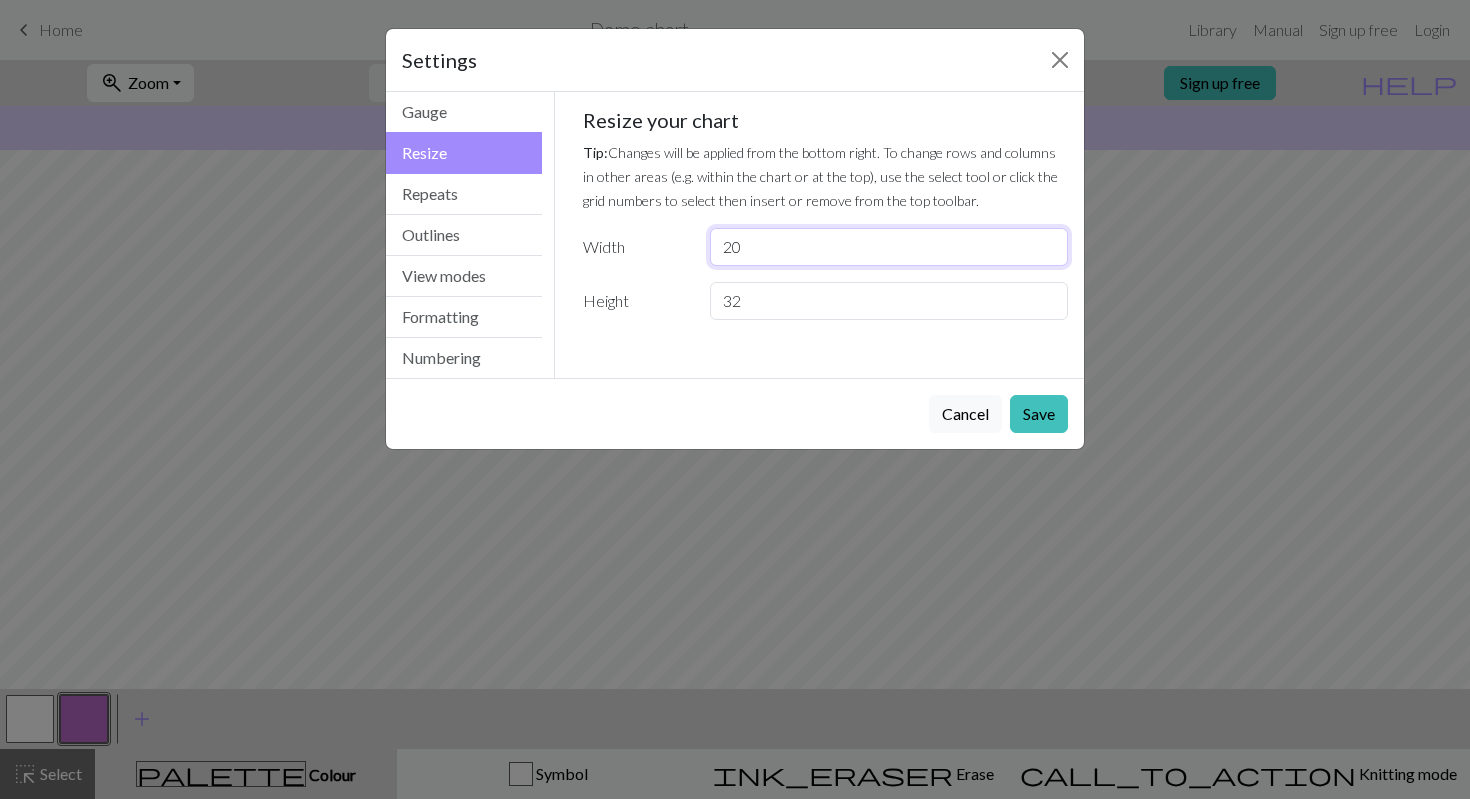 type on "20" 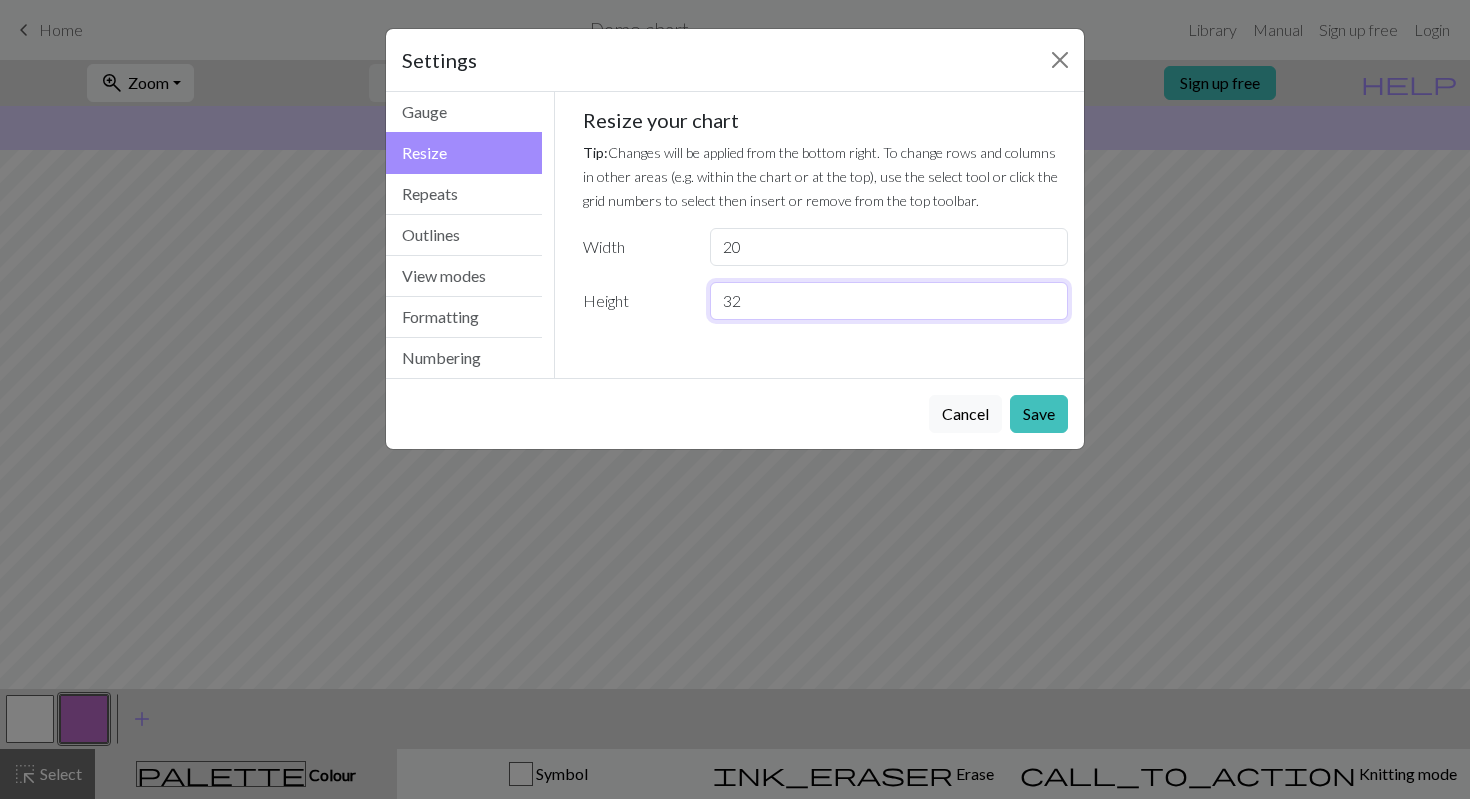 click on "32" at bounding box center (889, 301) 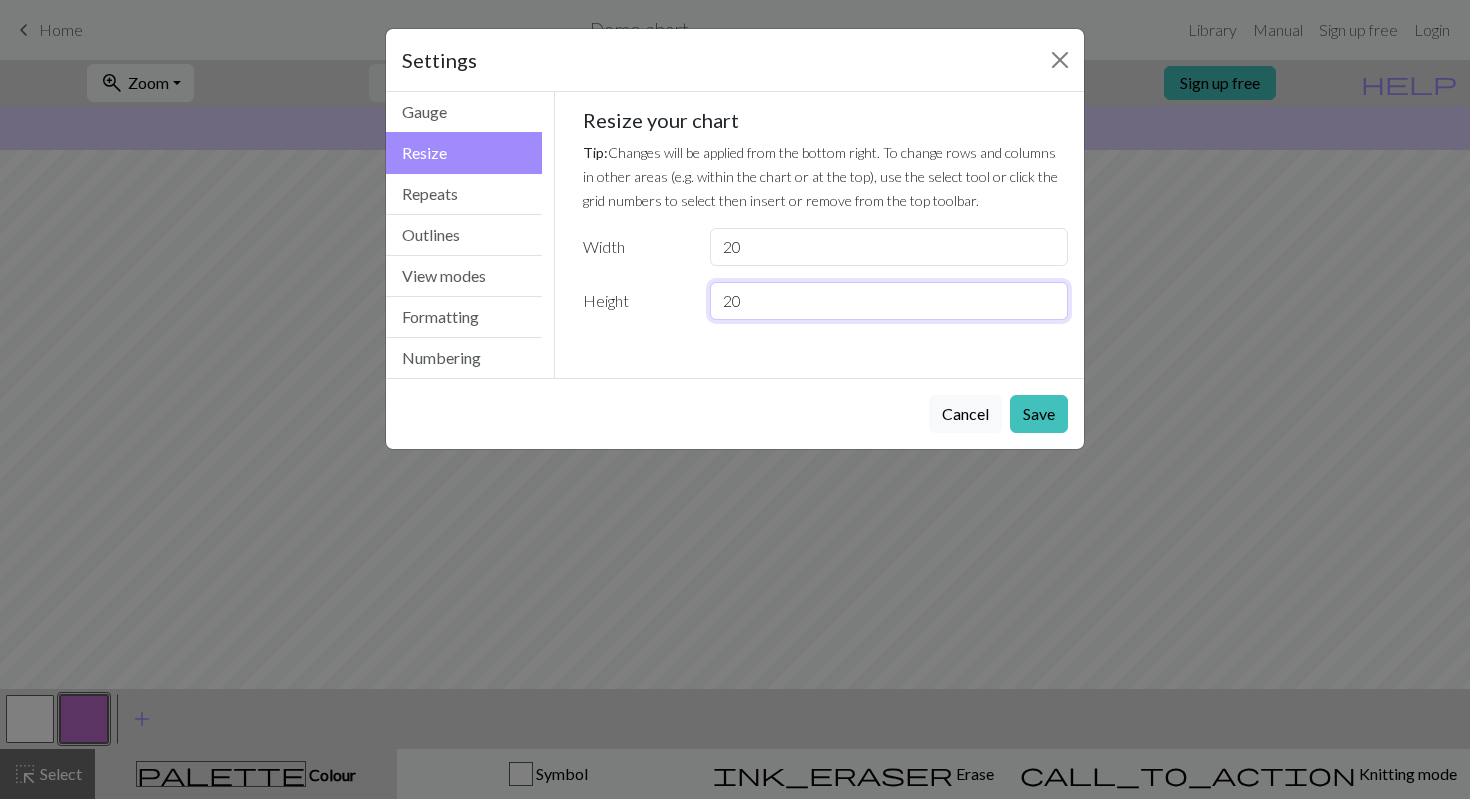 type on "20" 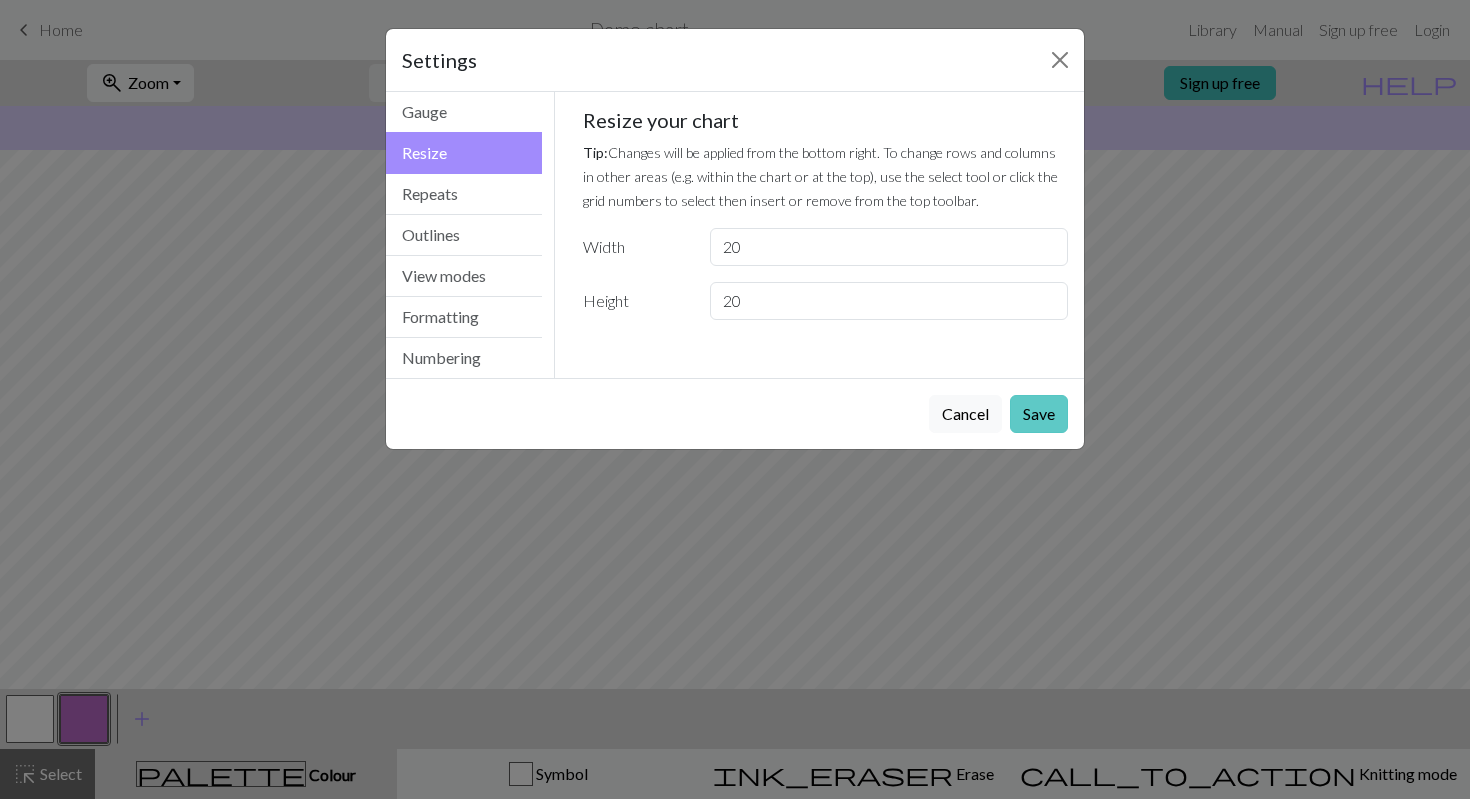 click on "Save" at bounding box center [1039, 414] 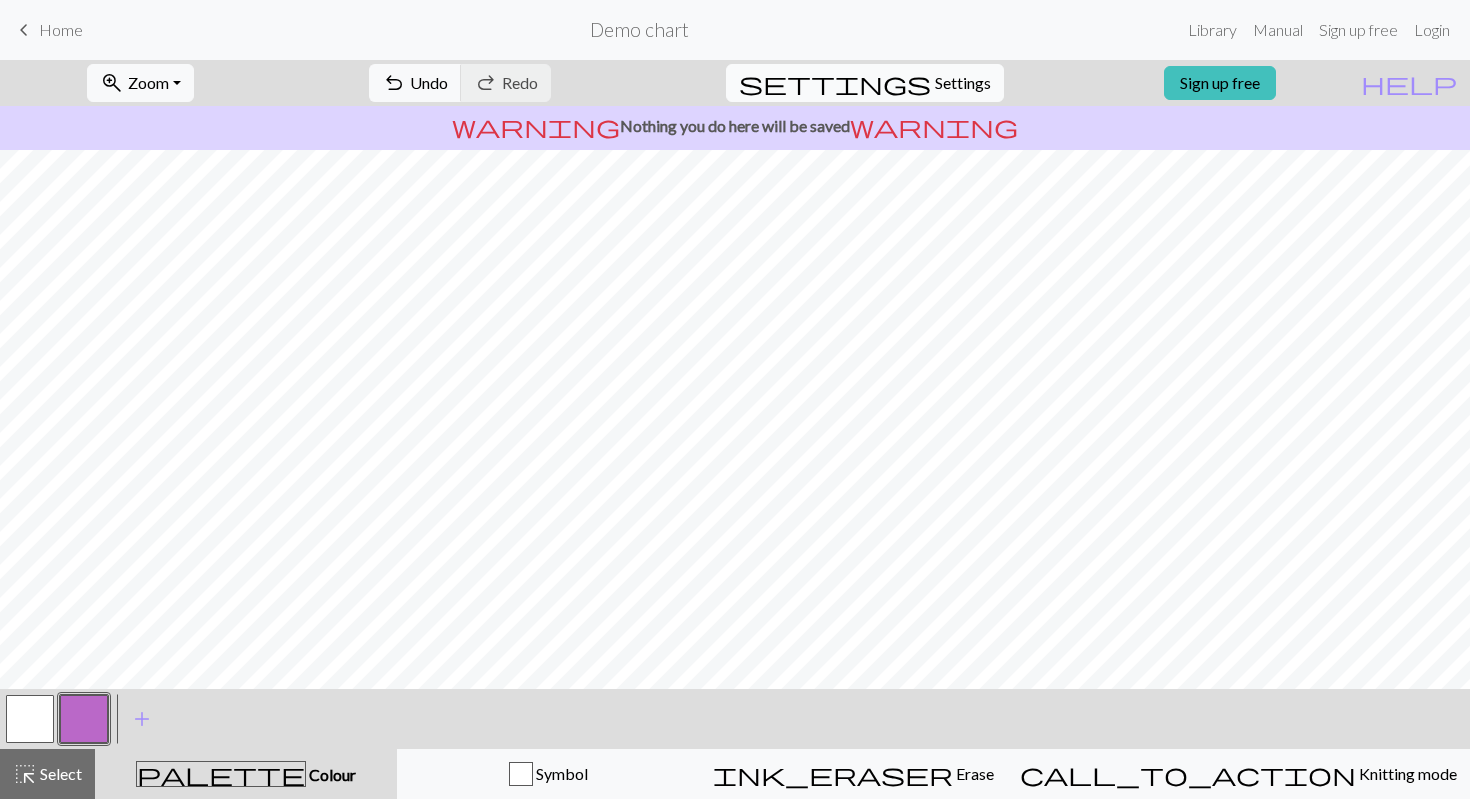 click on "settings  Settings" at bounding box center [865, 83] 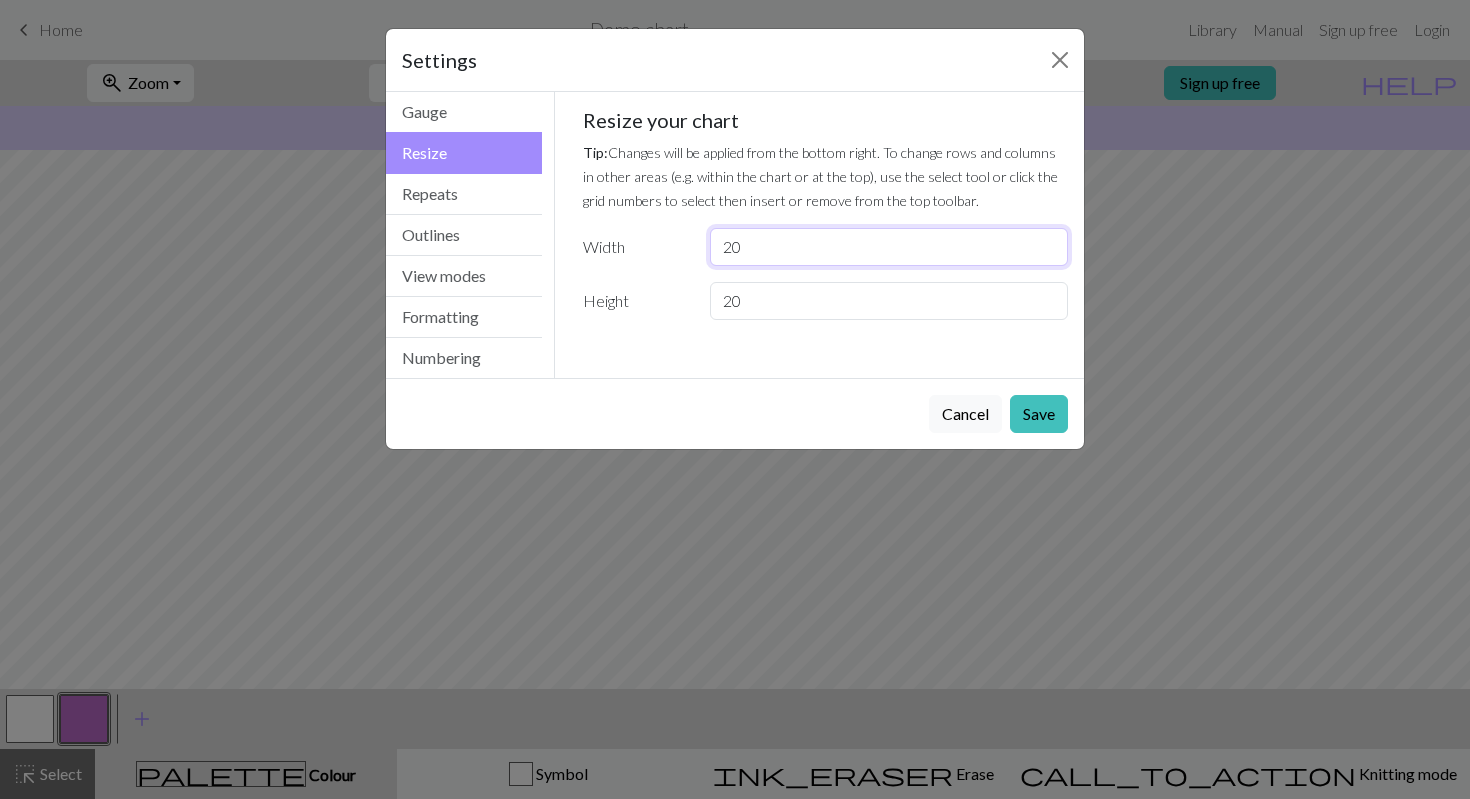 click on "20" at bounding box center [889, 247] 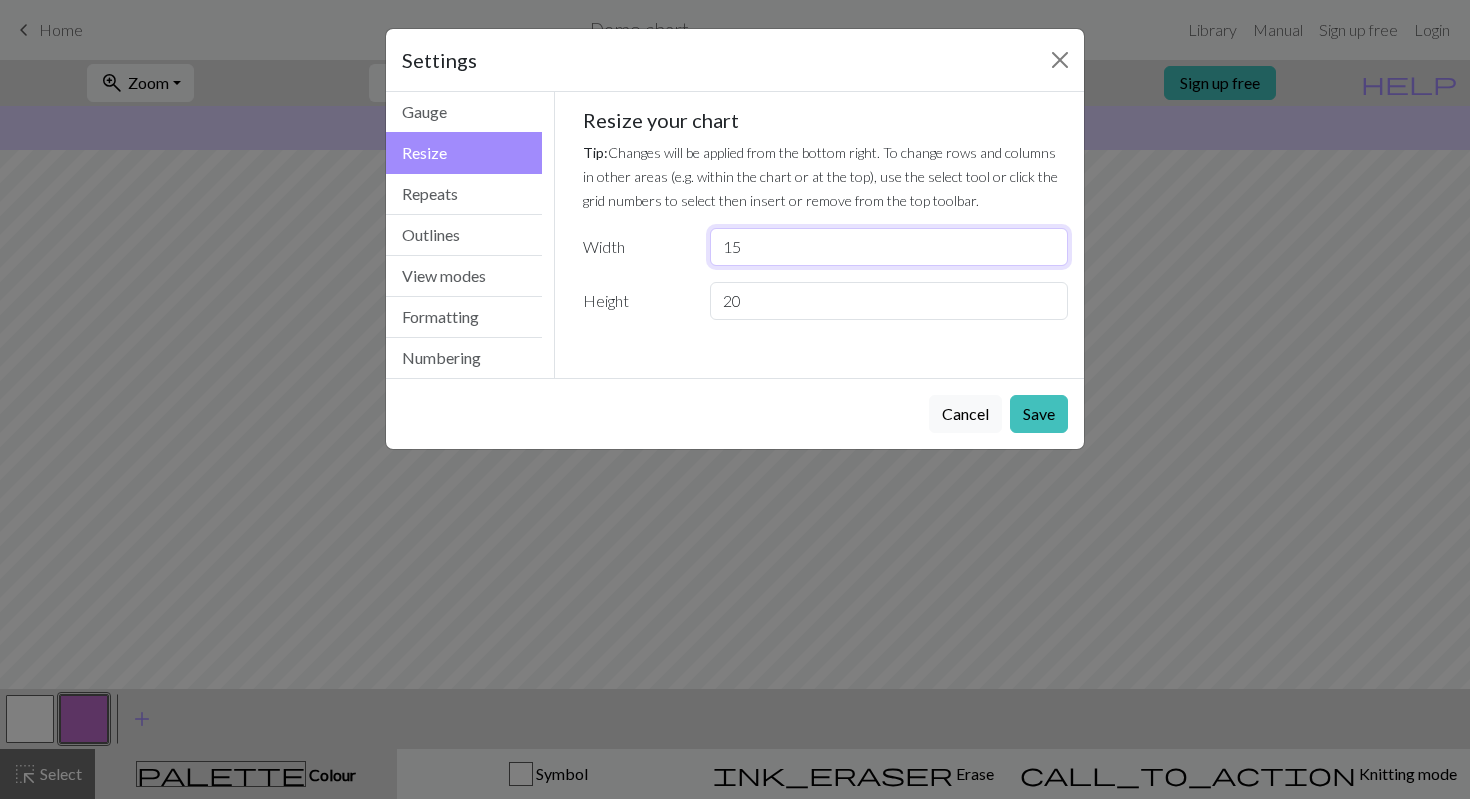 type on "15" 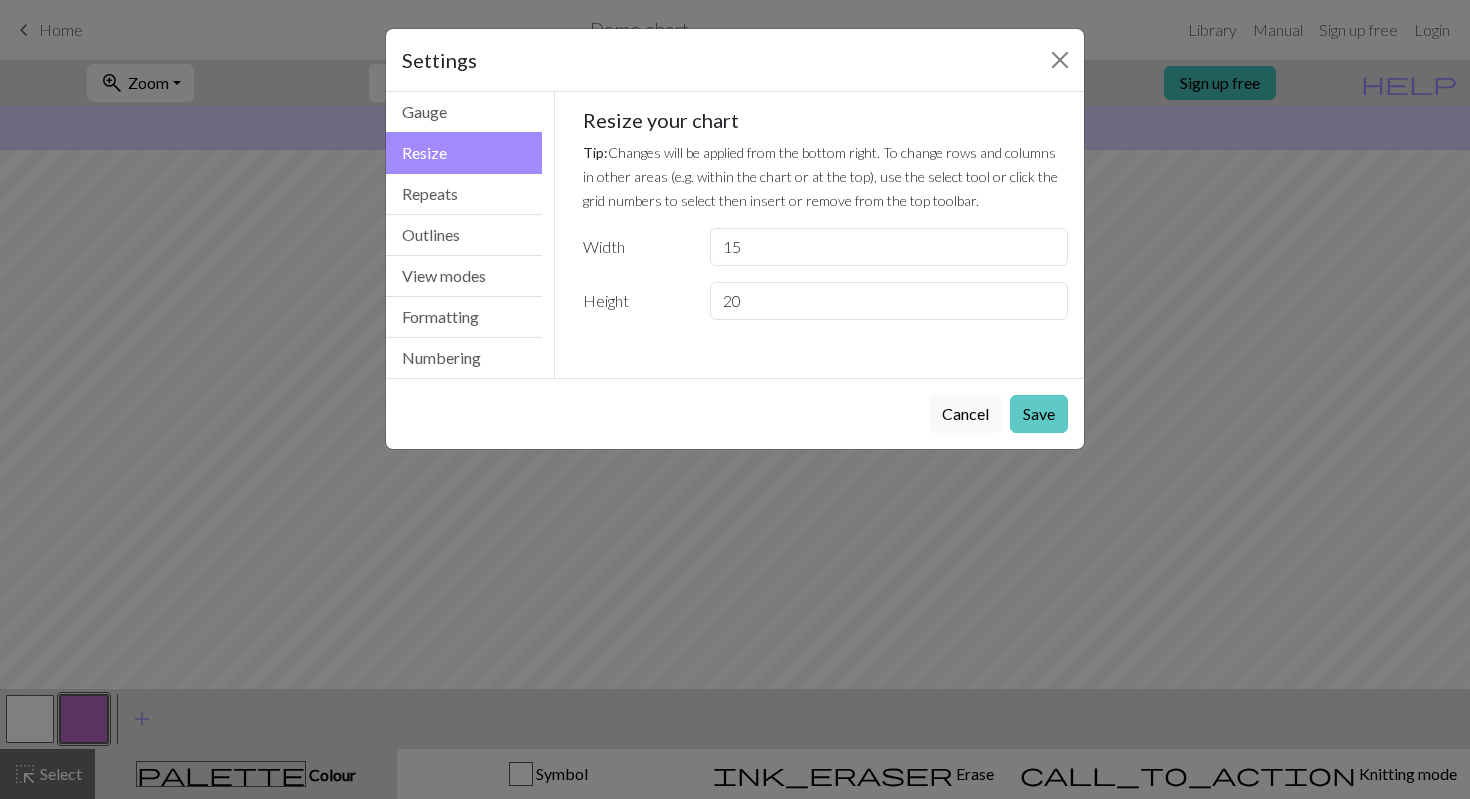 click on "Save" at bounding box center (1039, 414) 